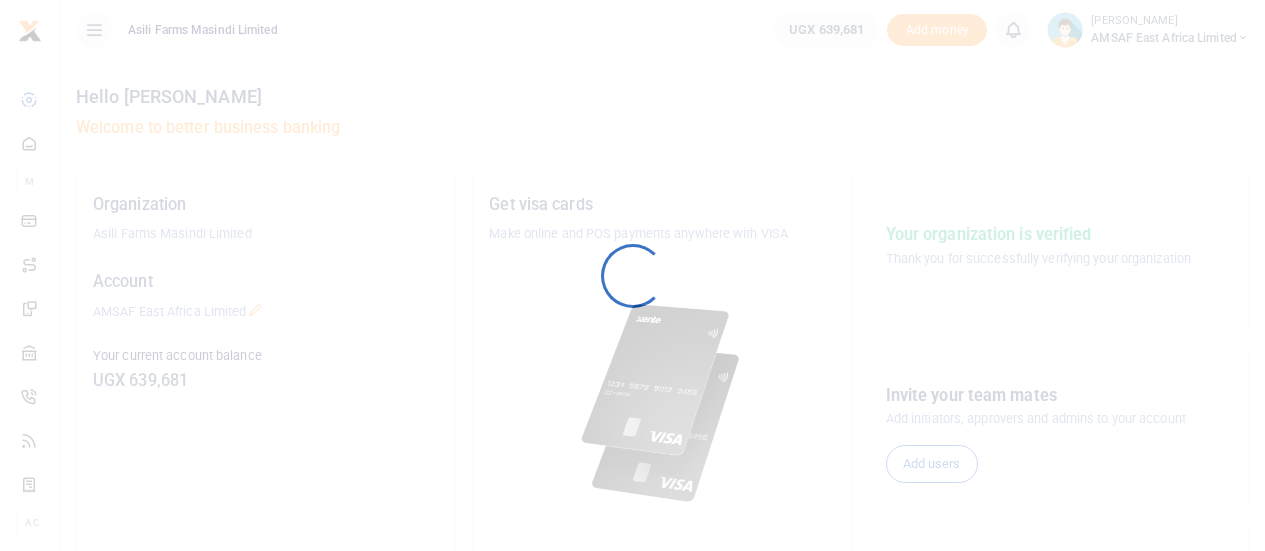 scroll, scrollTop: 0, scrollLeft: 0, axis: both 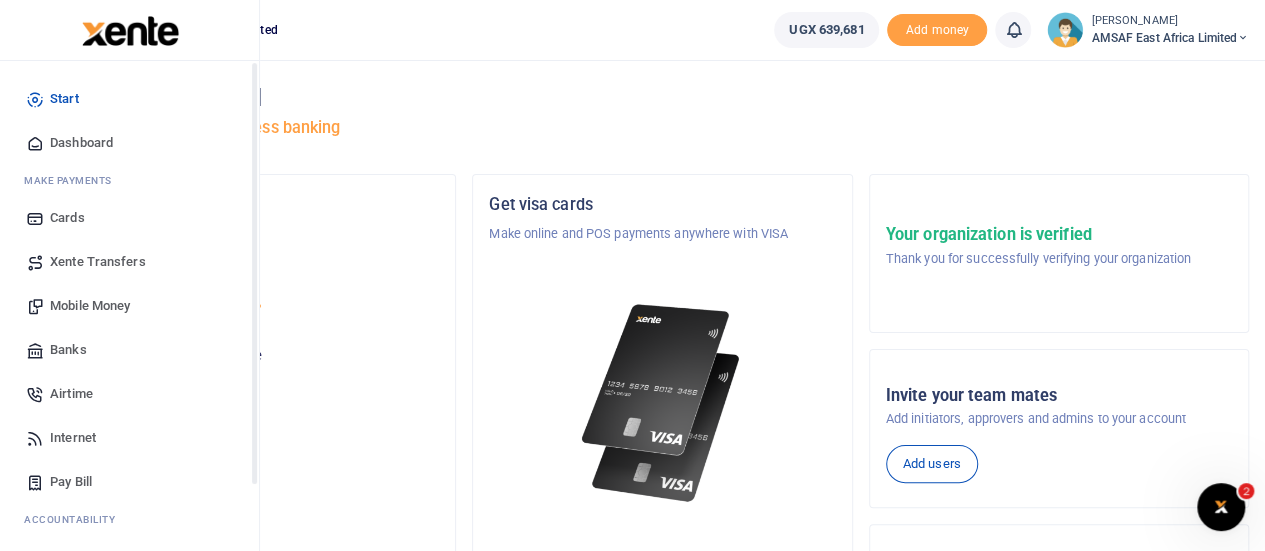 click on "Start" at bounding box center (64, 99) 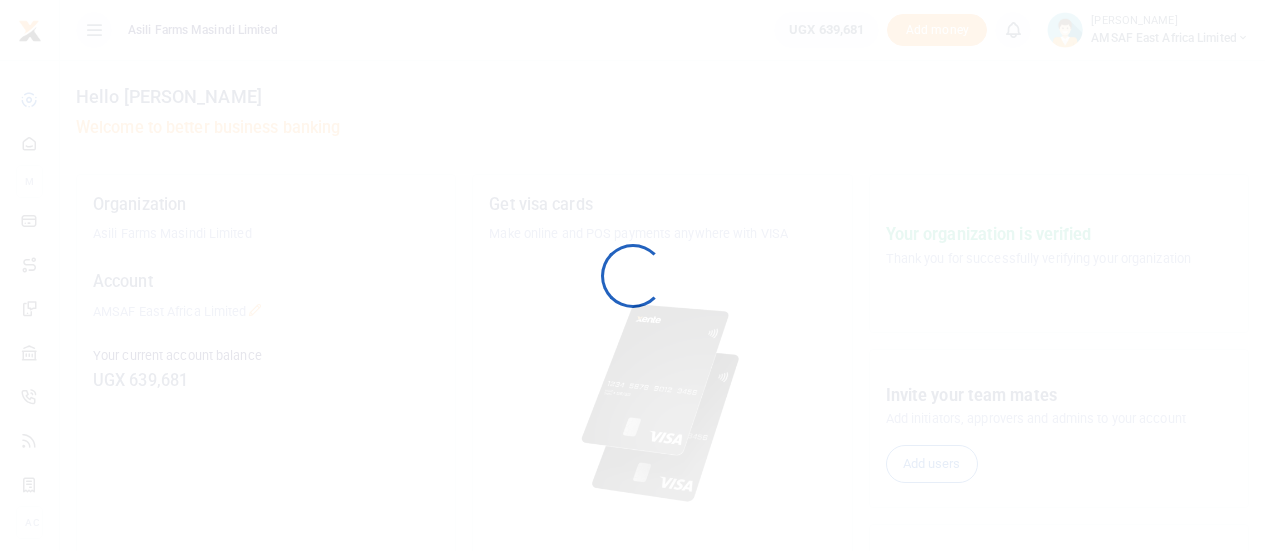 scroll, scrollTop: 0, scrollLeft: 0, axis: both 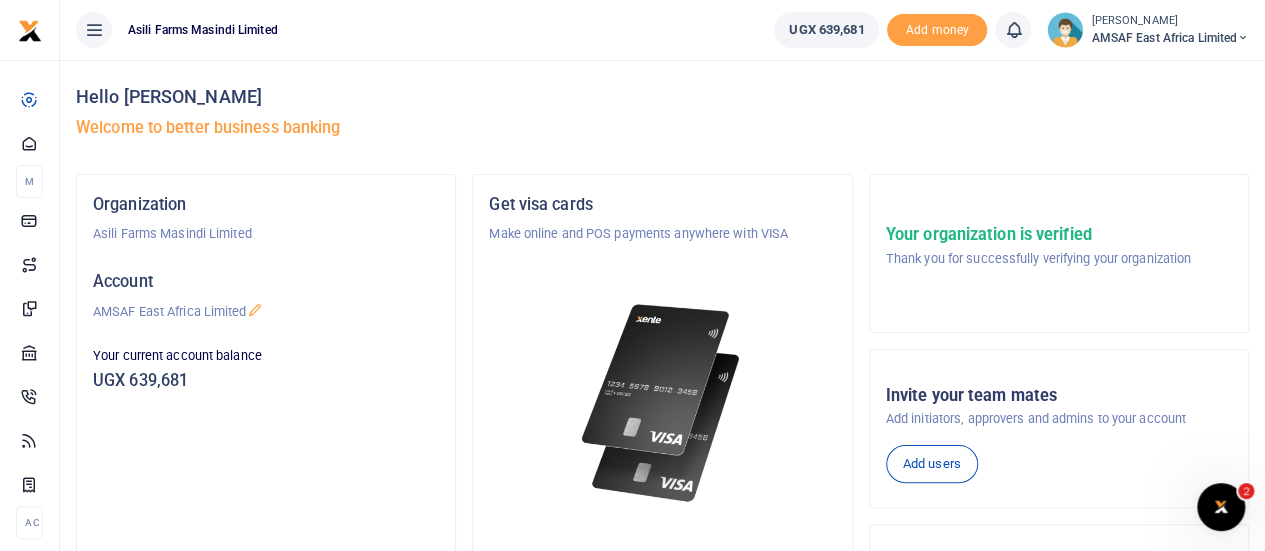 click 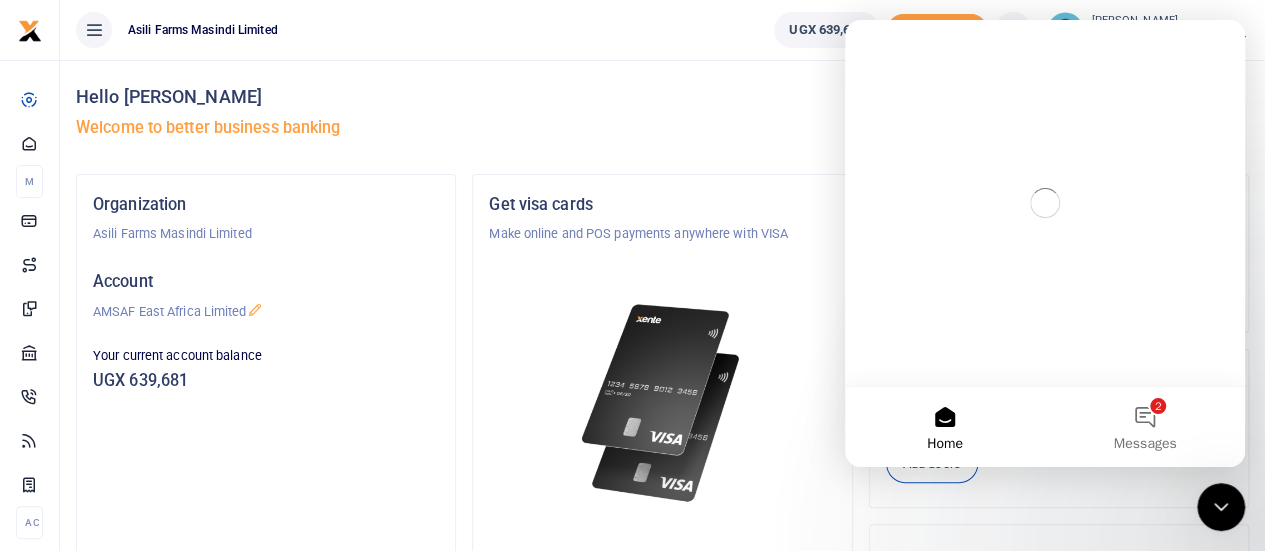 scroll, scrollTop: 0, scrollLeft: 0, axis: both 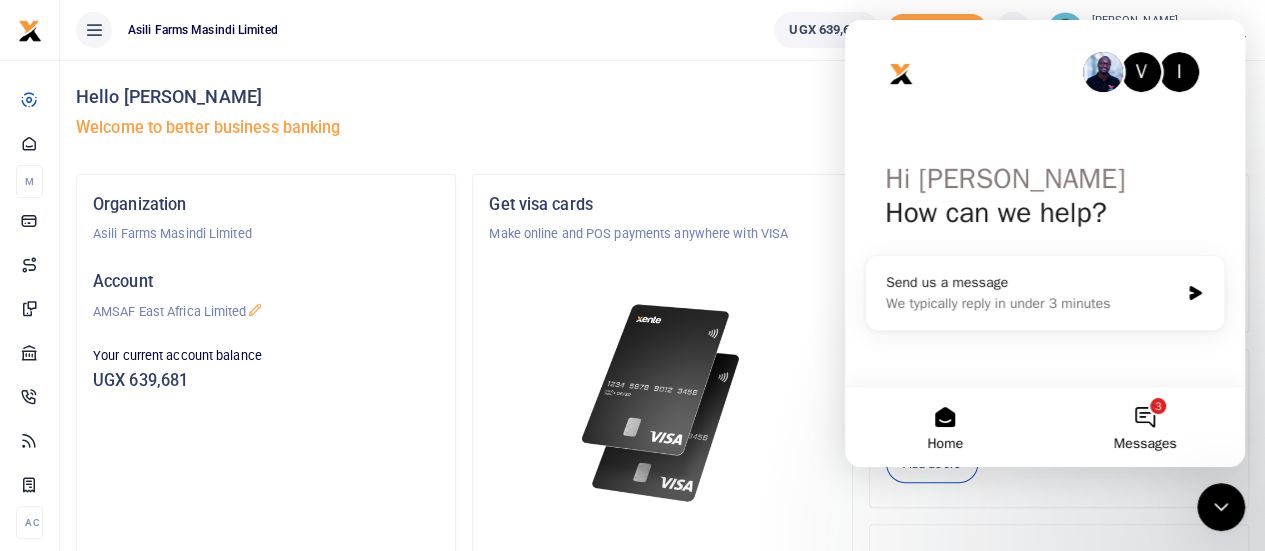 click on "3 Messages" at bounding box center [1145, 427] 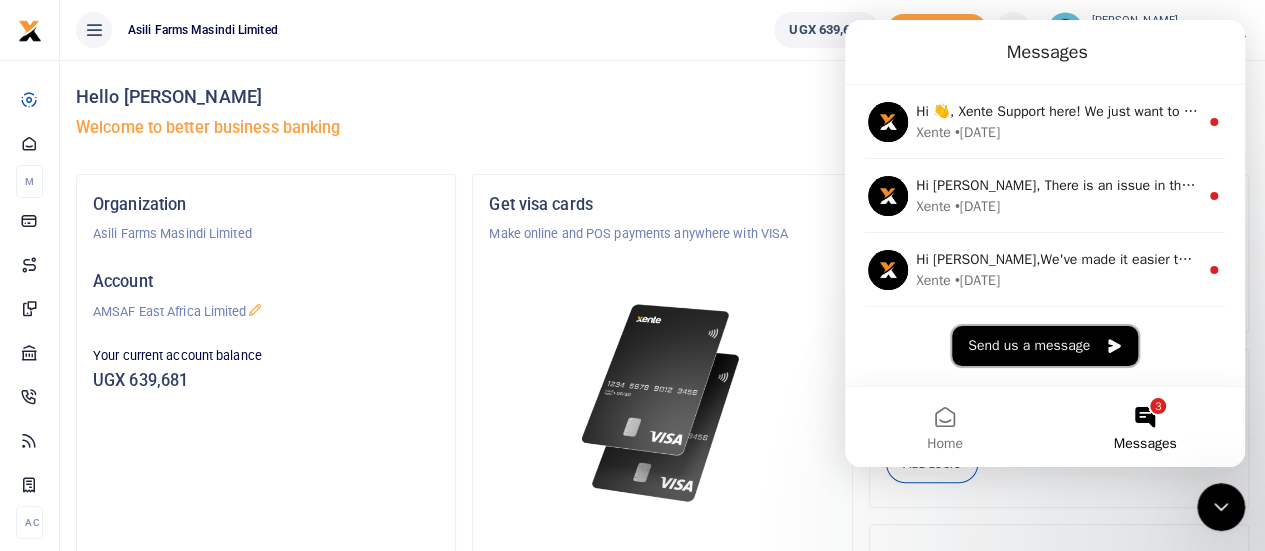 click on "Send us a message" at bounding box center [1045, 346] 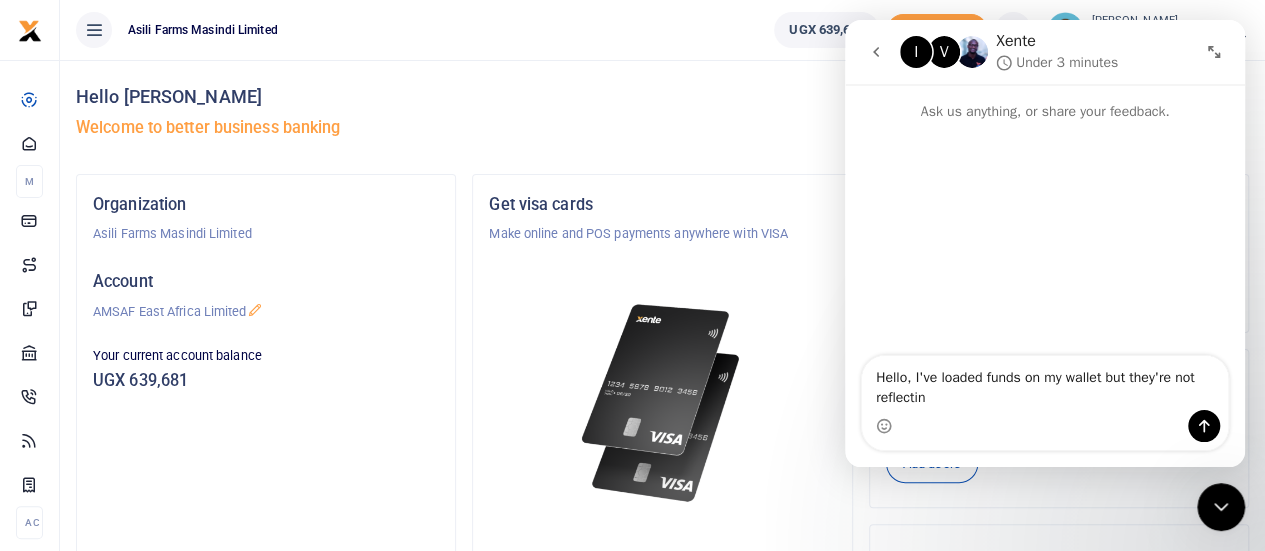 type on "Hello, I've loaded funds on my wallet but they're not reflecting" 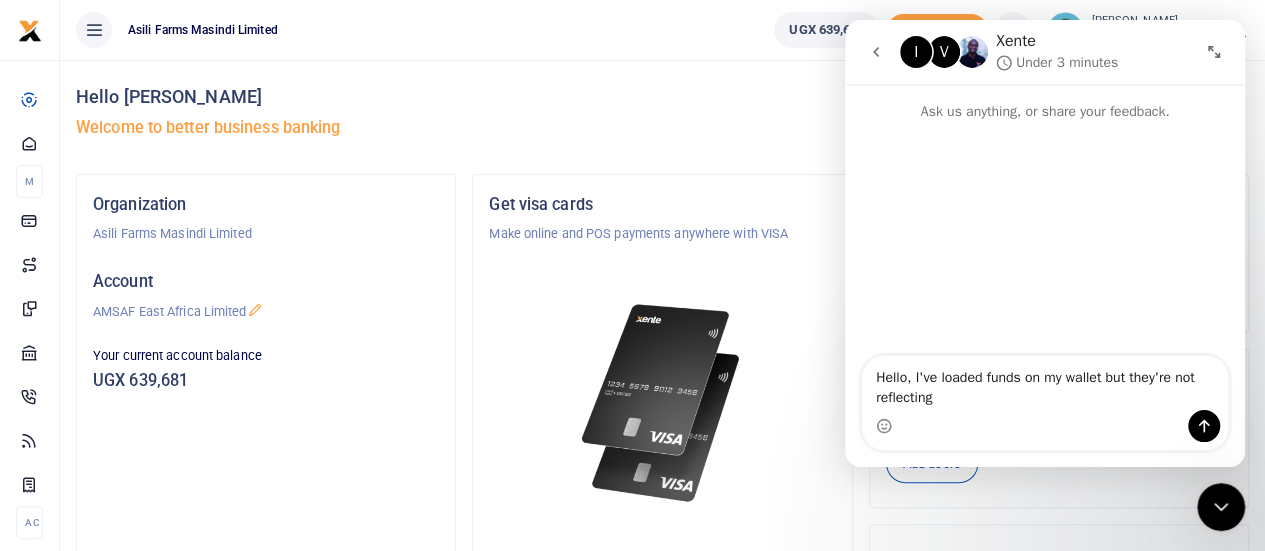 type 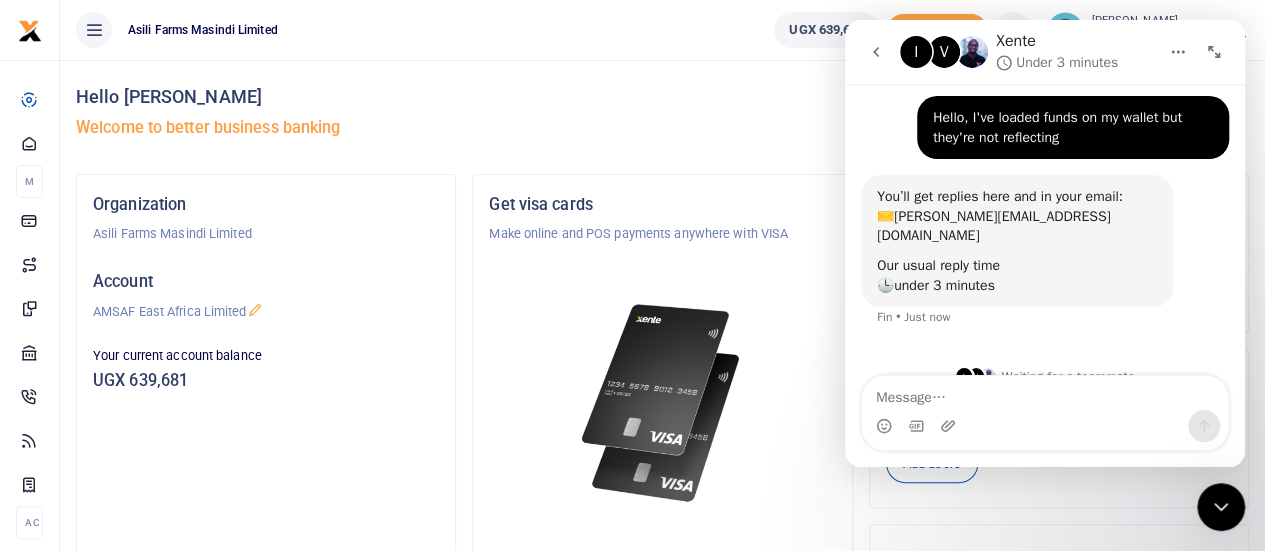 scroll, scrollTop: 58, scrollLeft: 0, axis: vertical 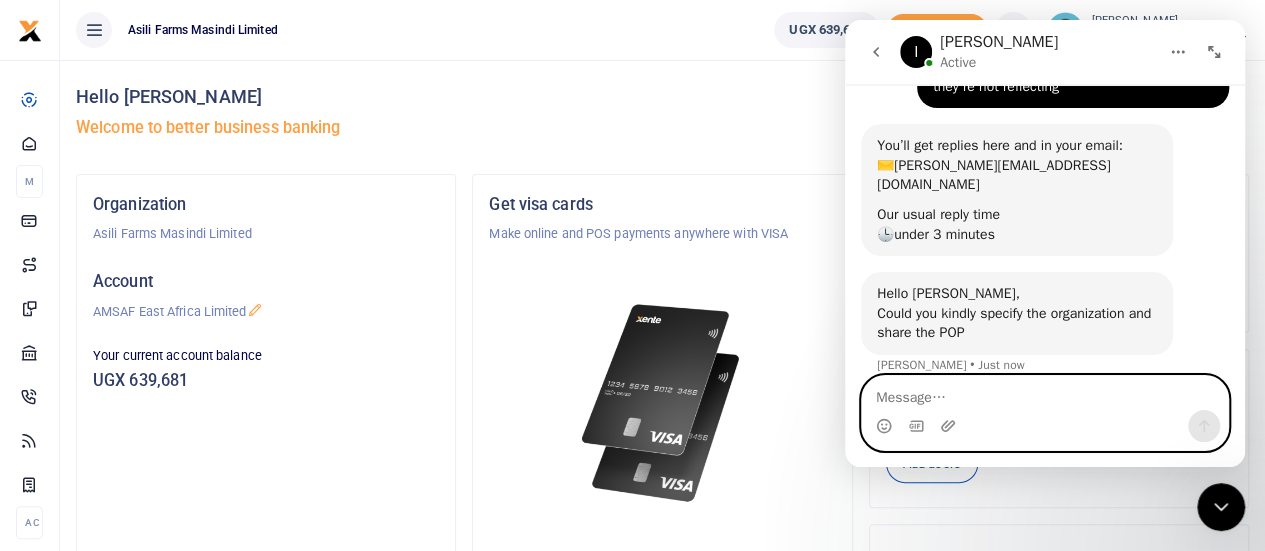 click at bounding box center (1045, 393) 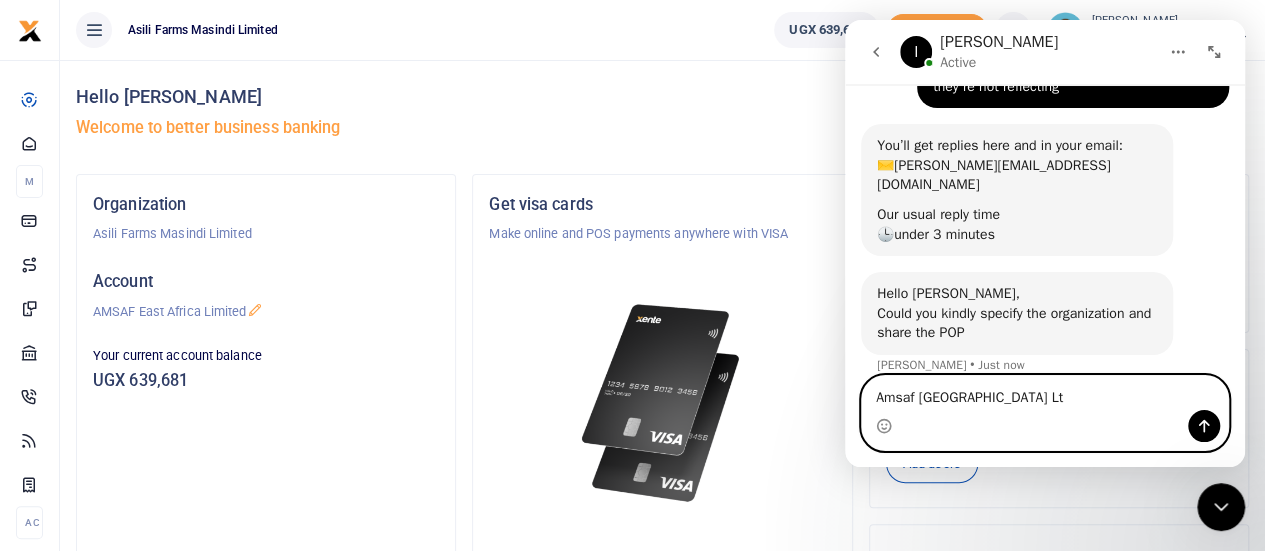 type on "Amsaf East Africa Ltd" 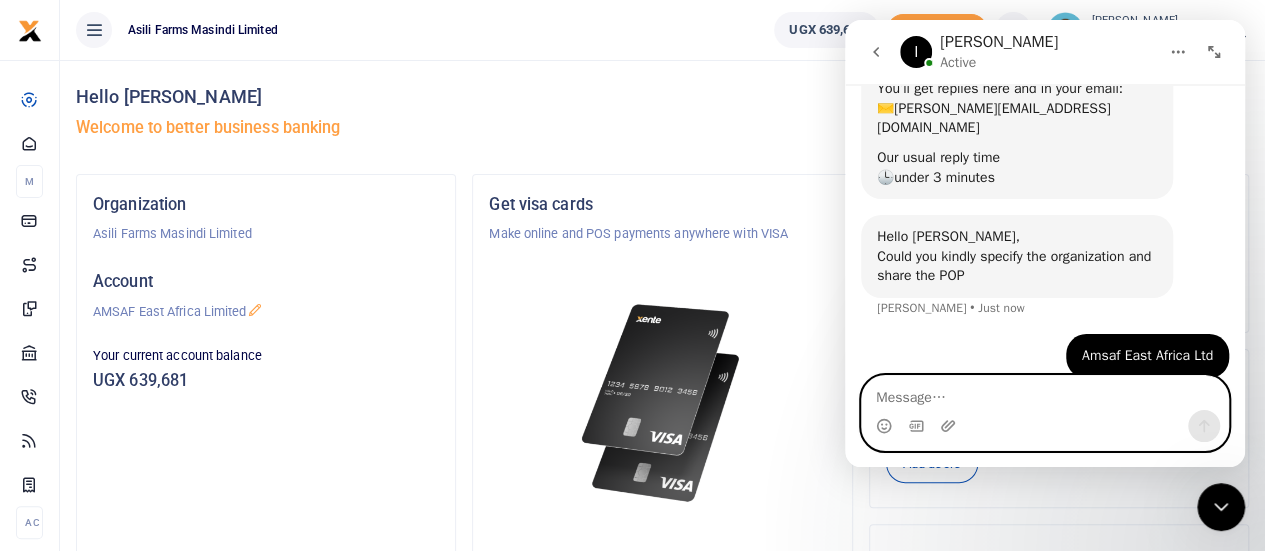 scroll, scrollTop: 160, scrollLeft: 0, axis: vertical 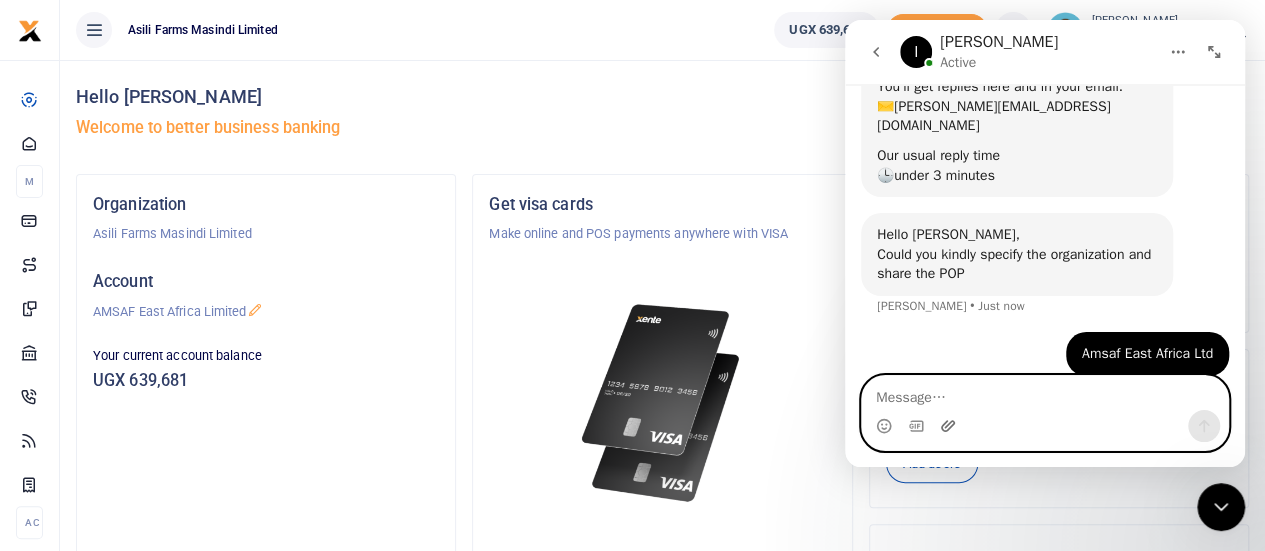 click 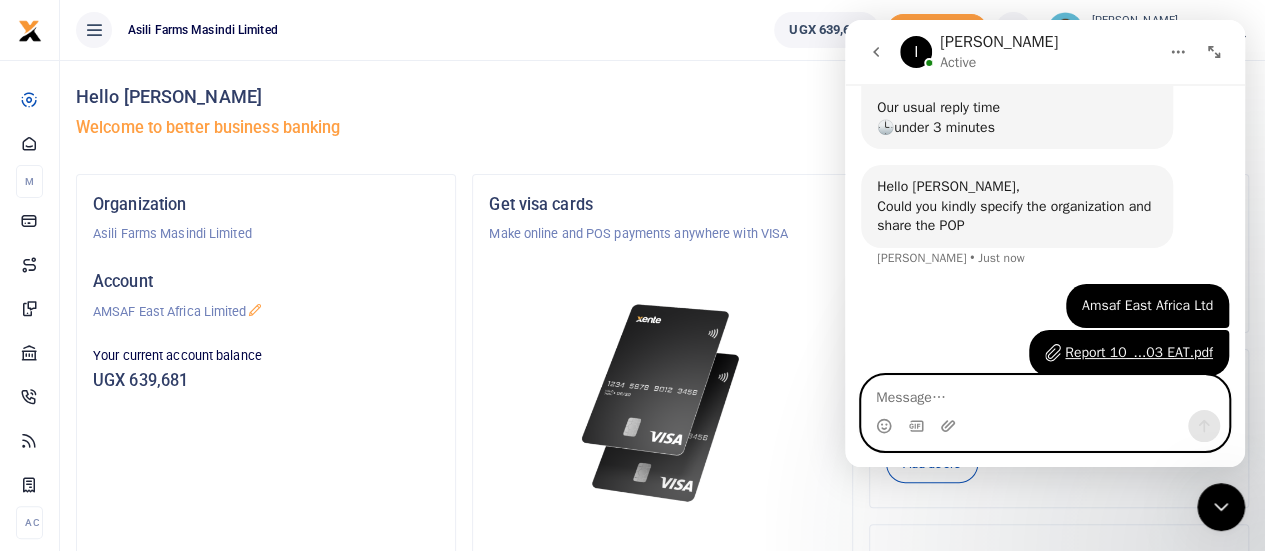 scroll, scrollTop: 208, scrollLeft: 0, axis: vertical 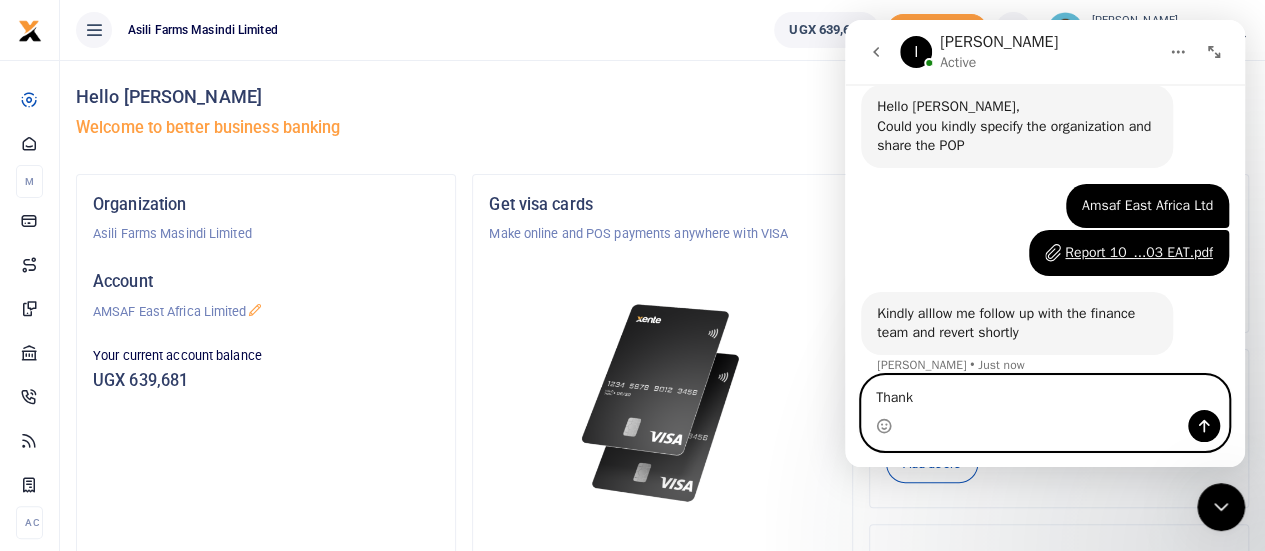 type on "Thanks" 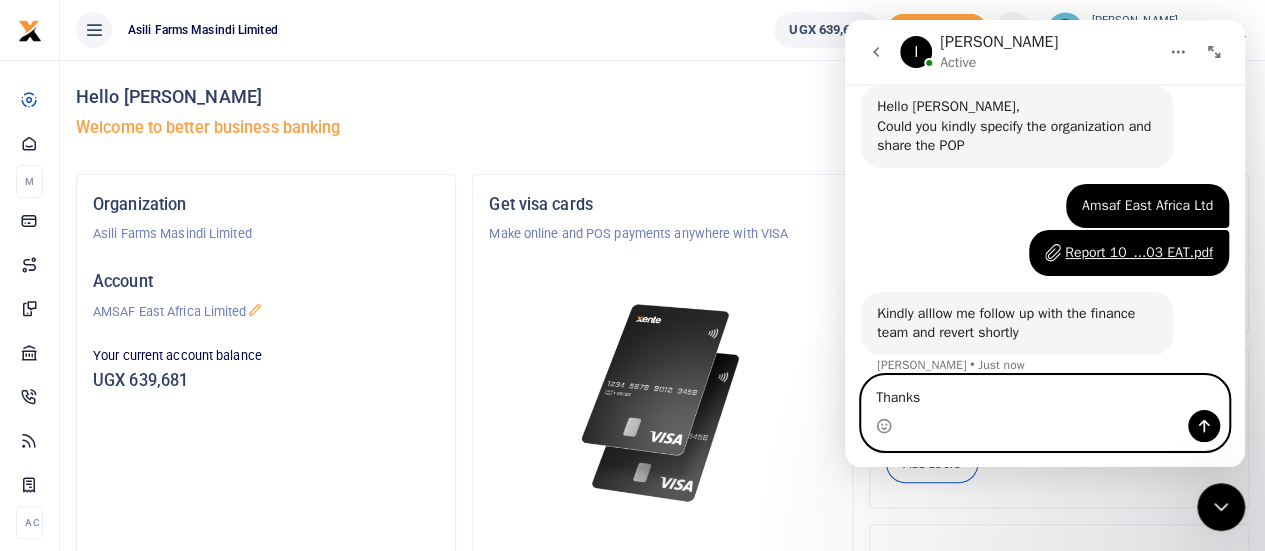 type 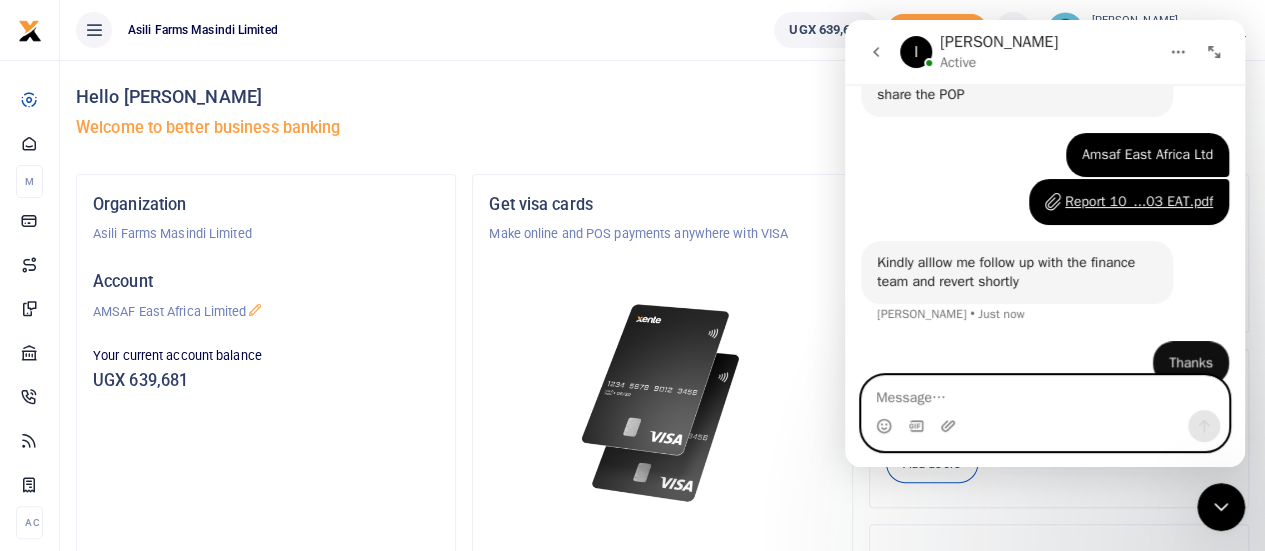 scroll, scrollTop: 347, scrollLeft: 0, axis: vertical 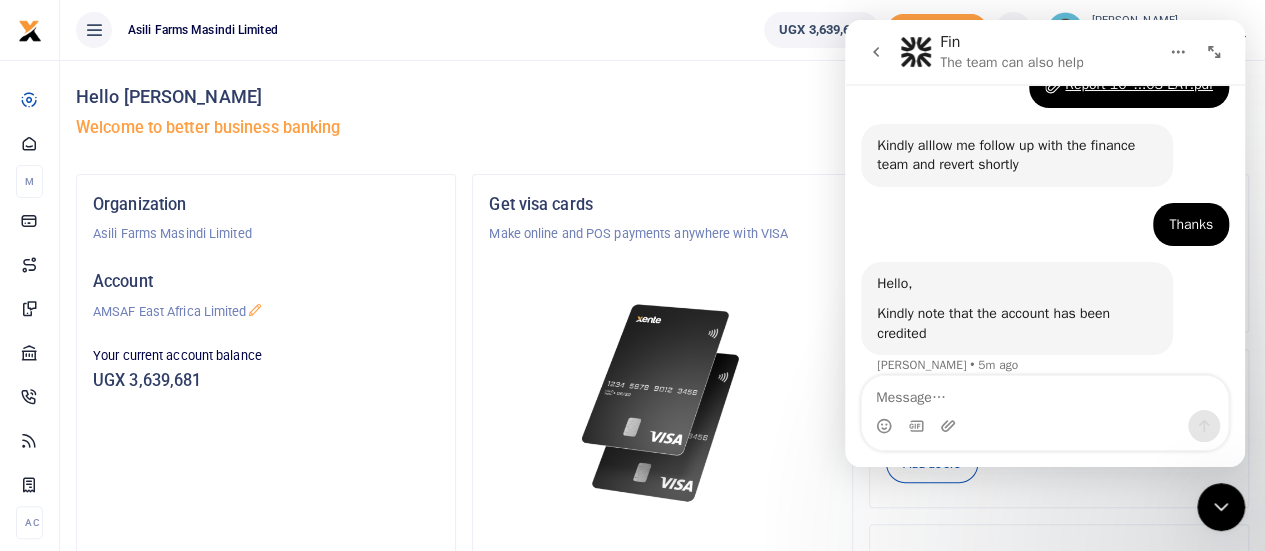 click at bounding box center [1045, 393] 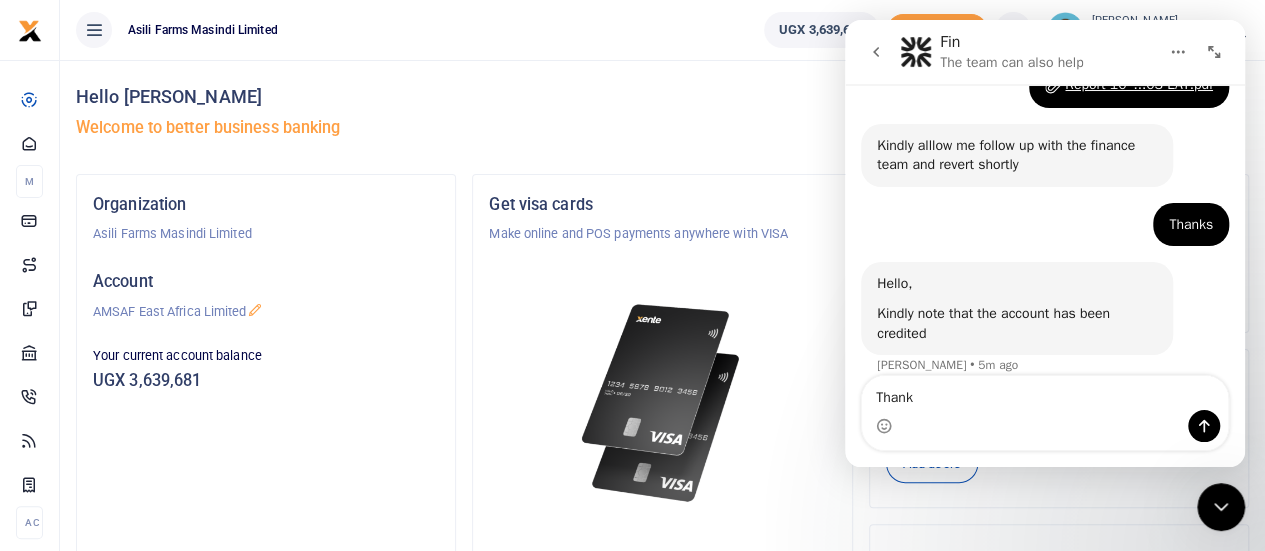 type on "Thanks" 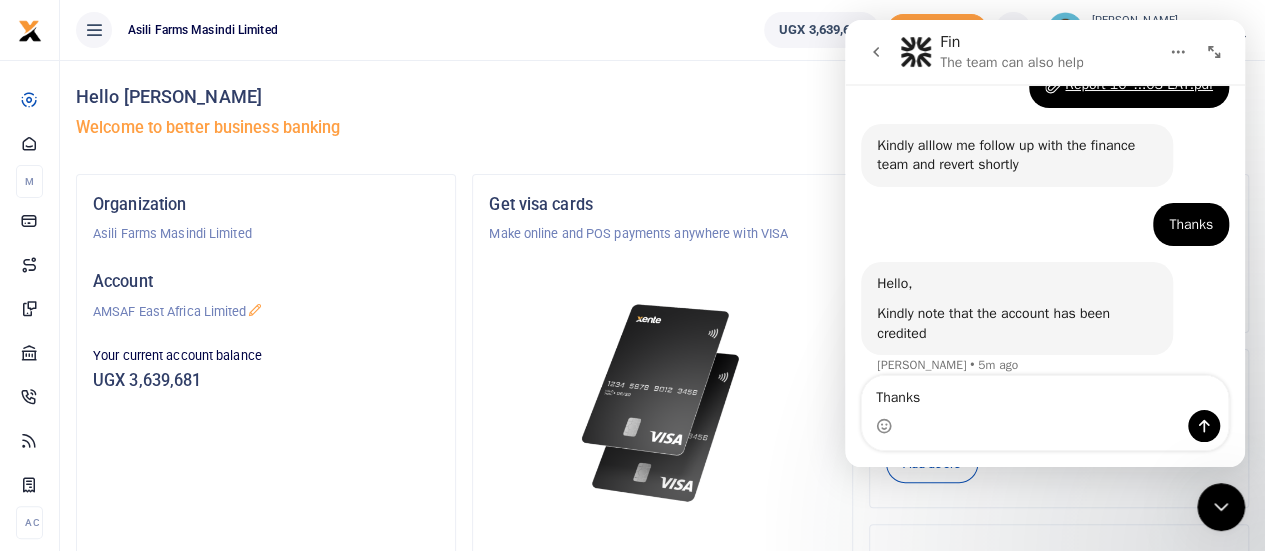type 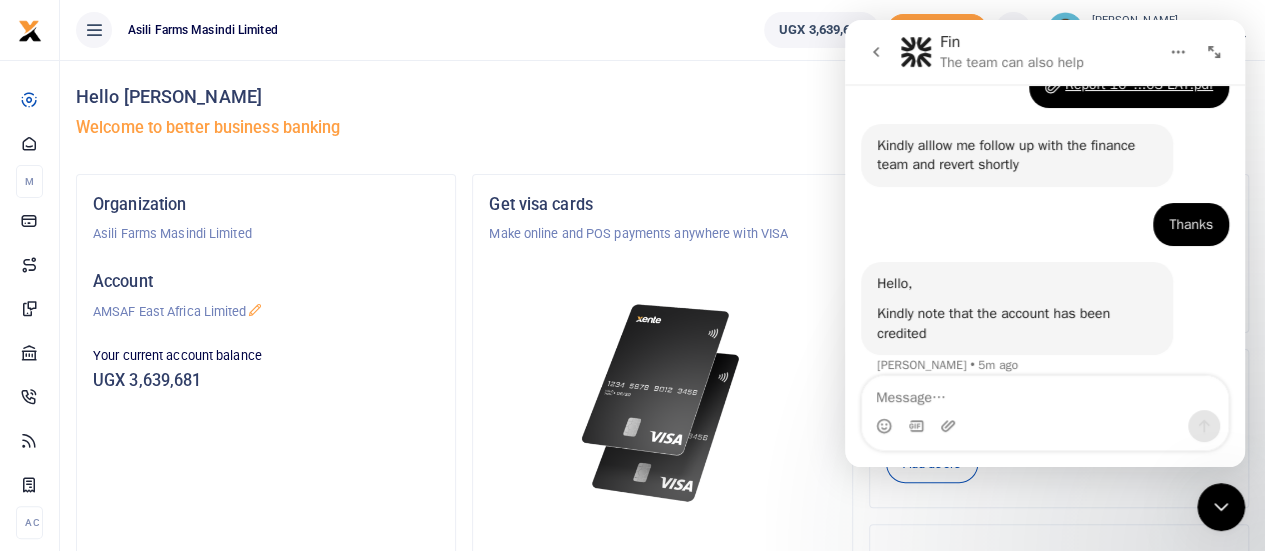 scroll, scrollTop: 516, scrollLeft: 0, axis: vertical 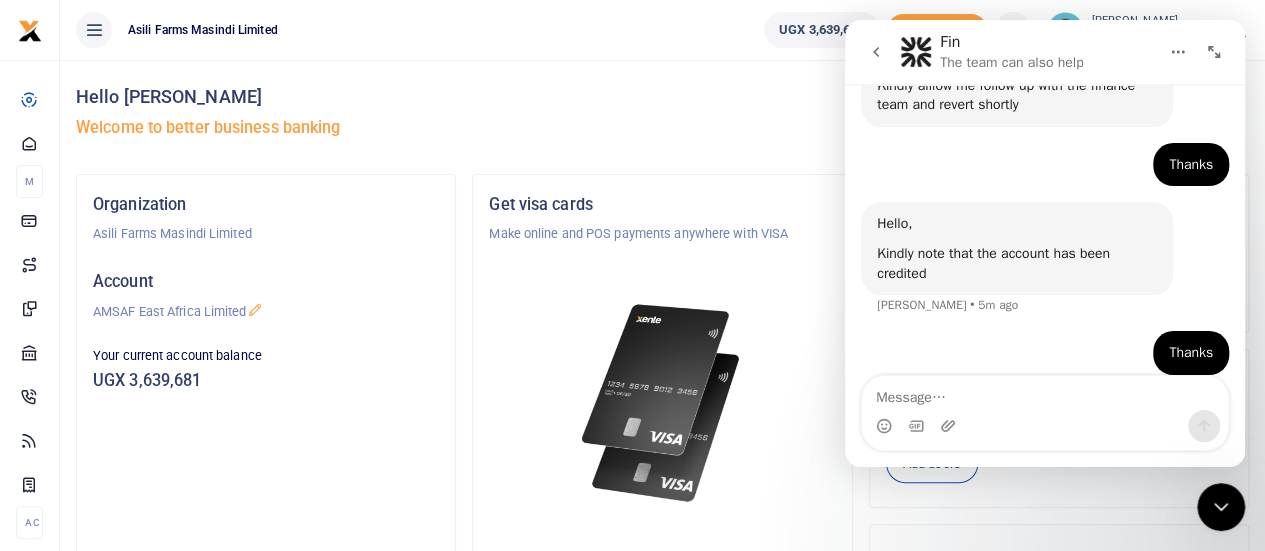 click at bounding box center (1214, 52) 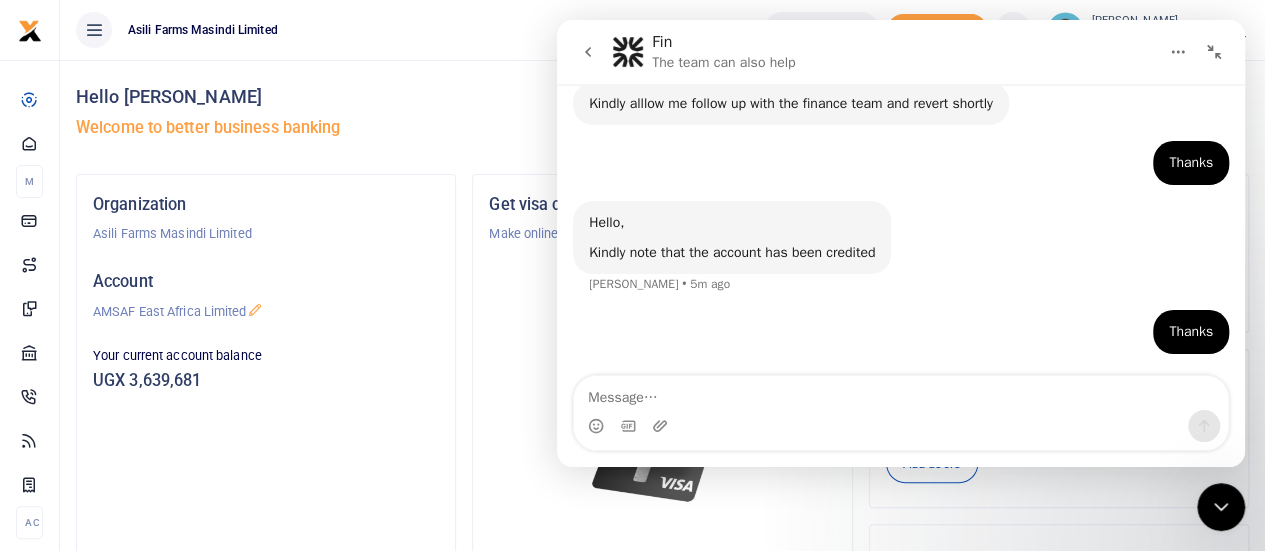 scroll, scrollTop: 437, scrollLeft: 0, axis: vertical 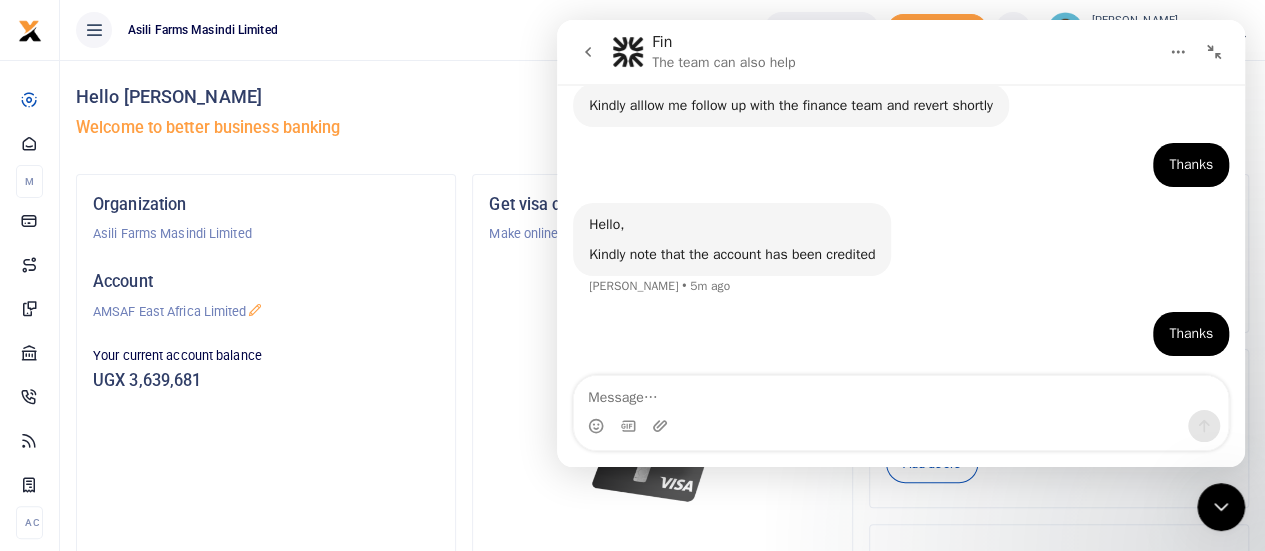 click 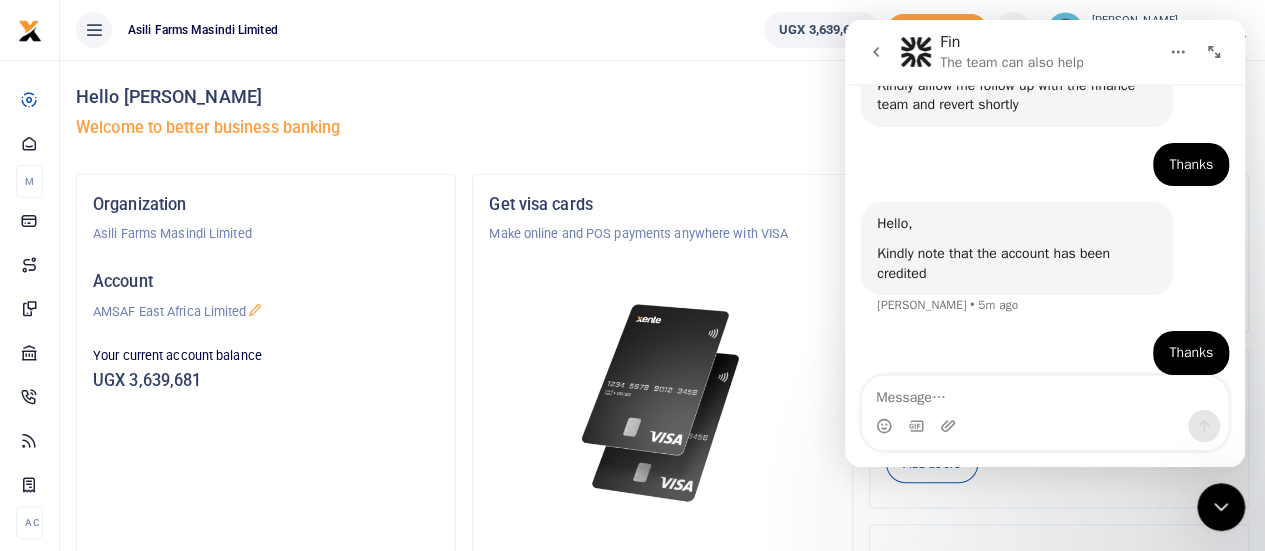click 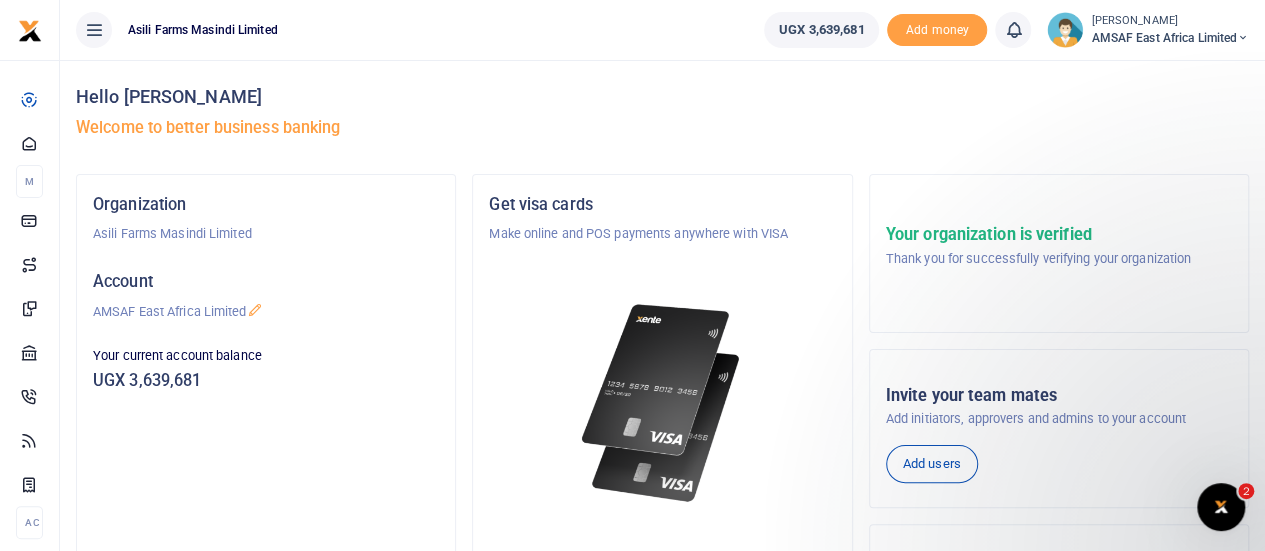 scroll, scrollTop: 0, scrollLeft: 0, axis: both 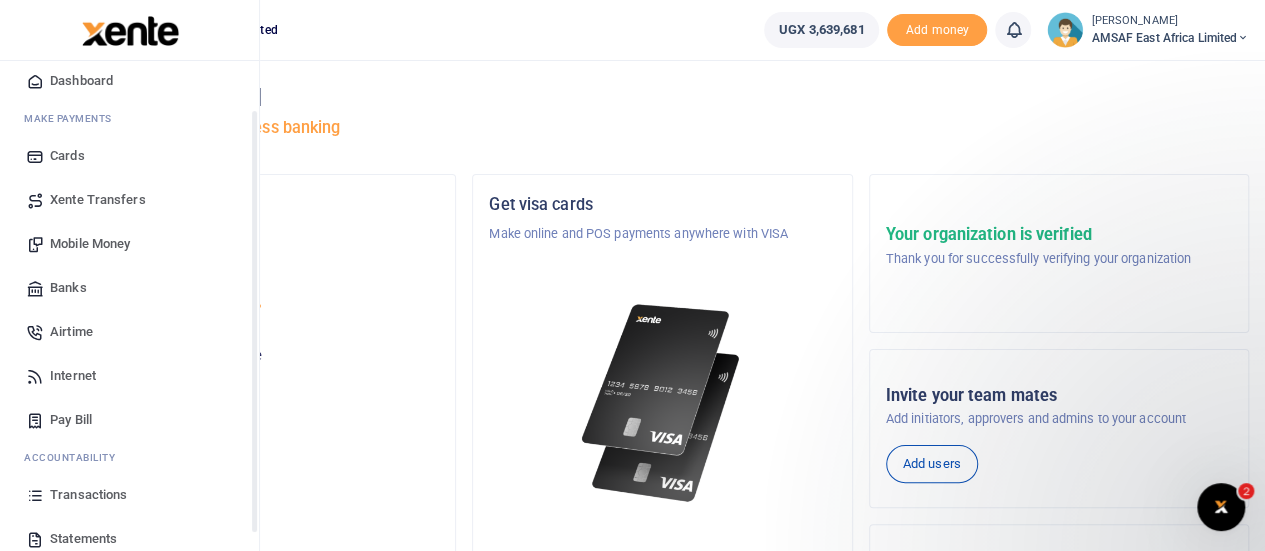 click on "Mobile Money" at bounding box center (90, 244) 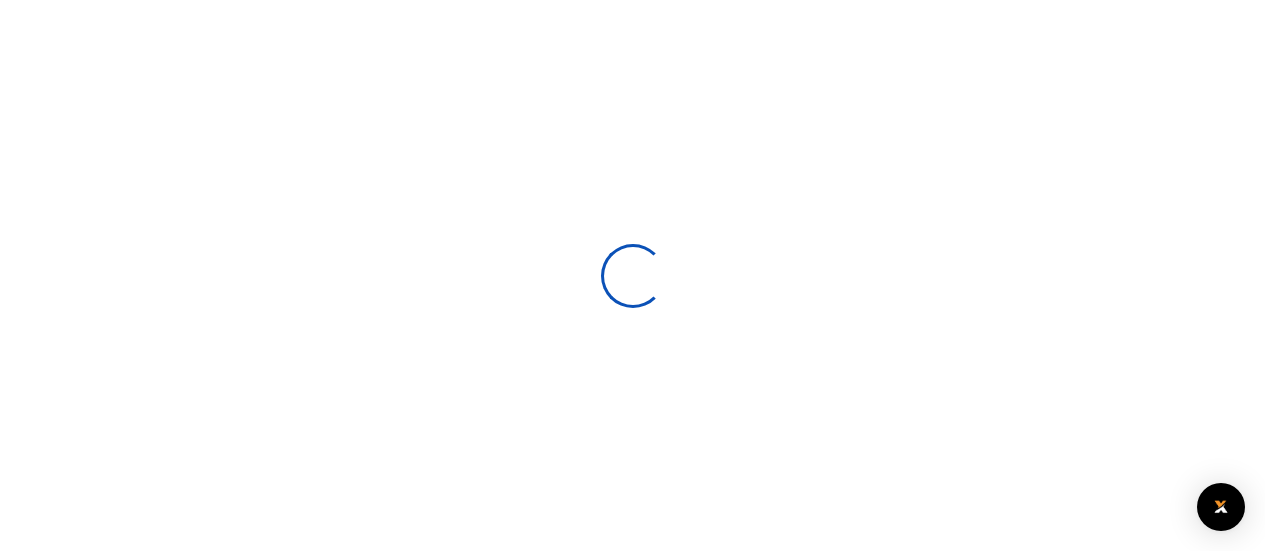 scroll, scrollTop: 0, scrollLeft: 0, axis: both 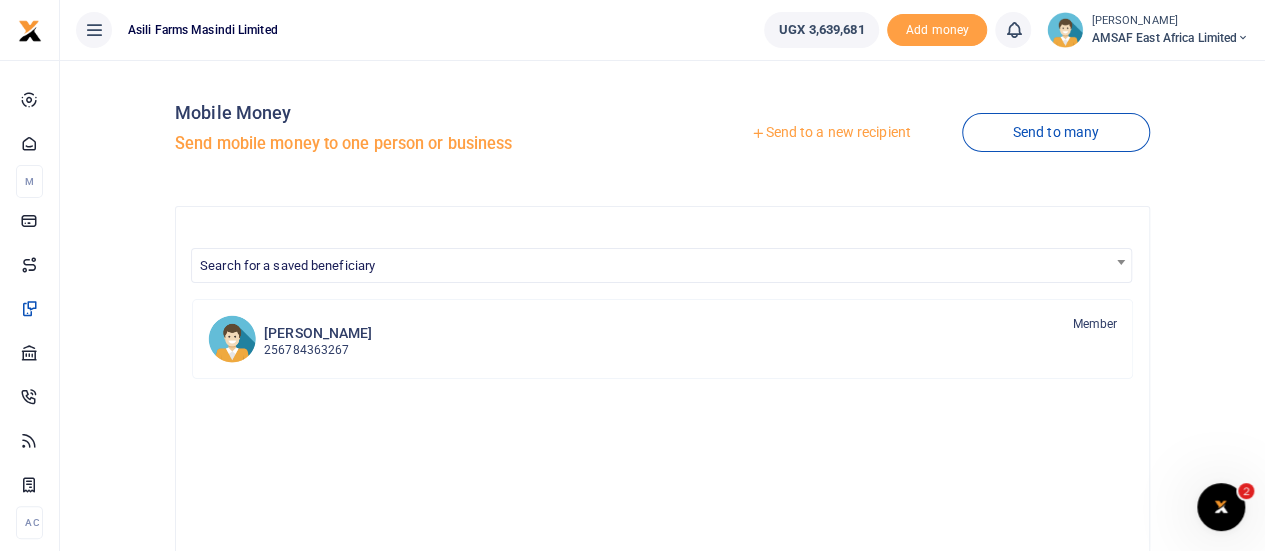 click on "Send to a new recipient" at bounding box center (830, 133) 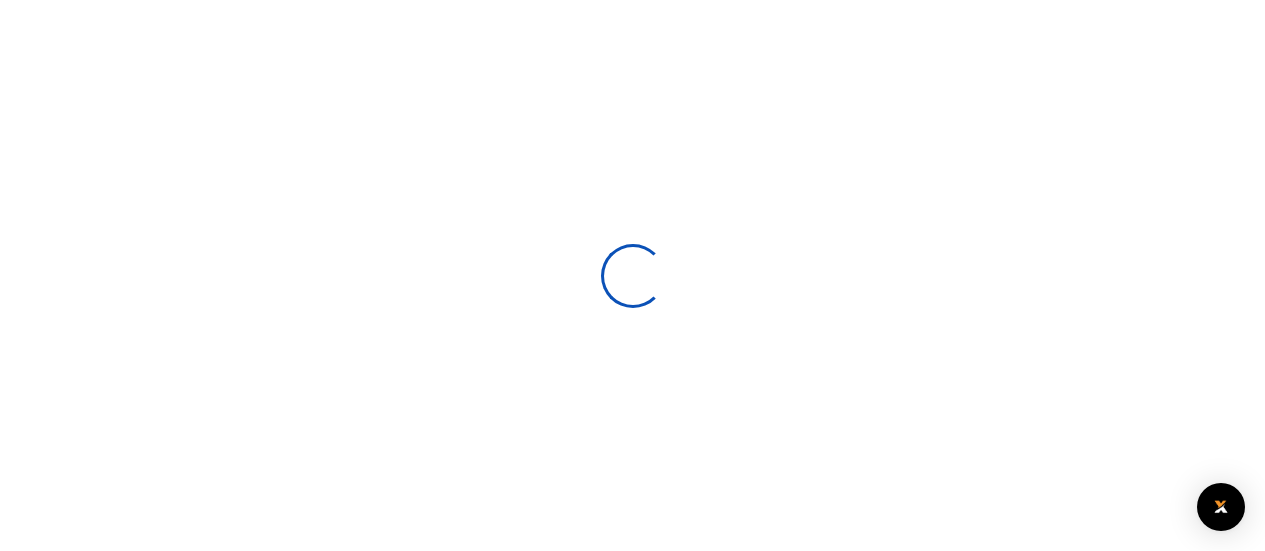 select 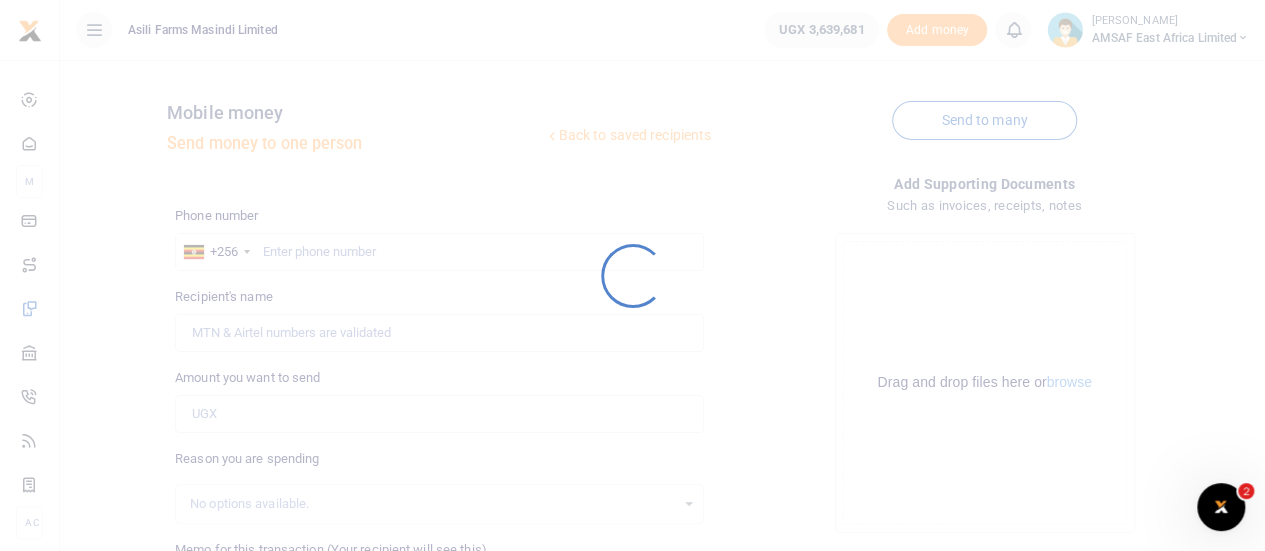 scroll, scrollTop: 0, scrollLeft: 0, axis: both 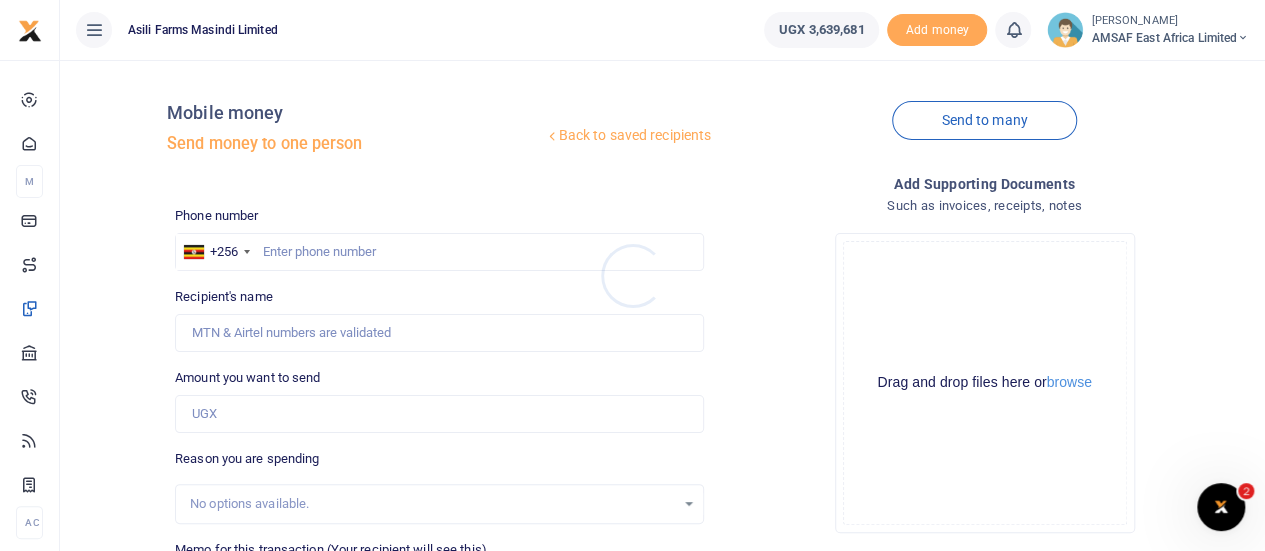 click at bounding box center [632, 275] 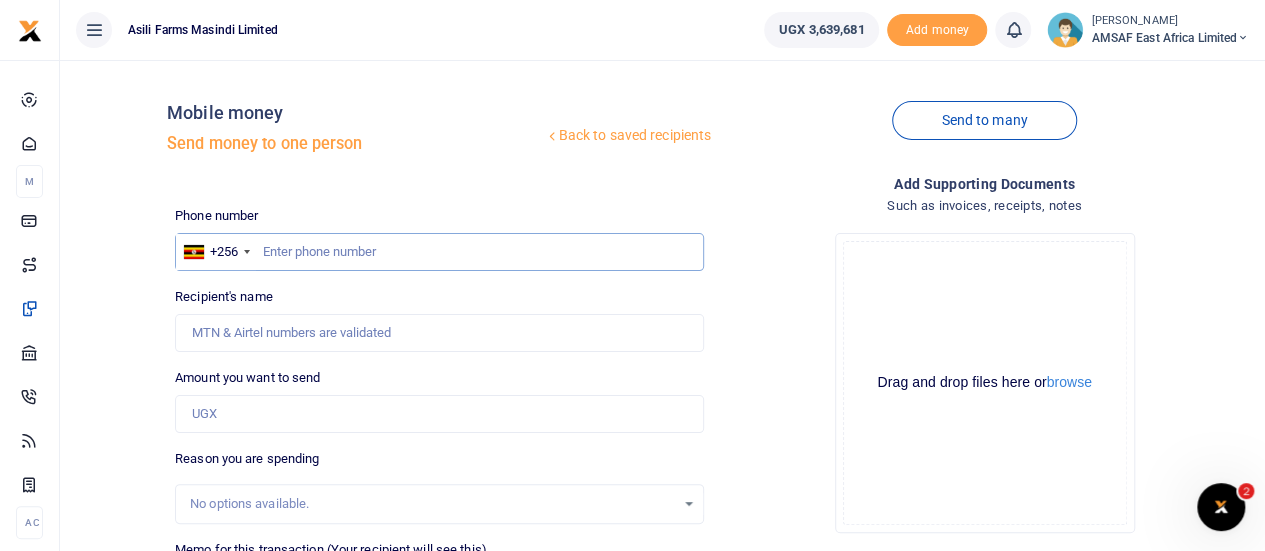 click at bounding box center [439, 252] 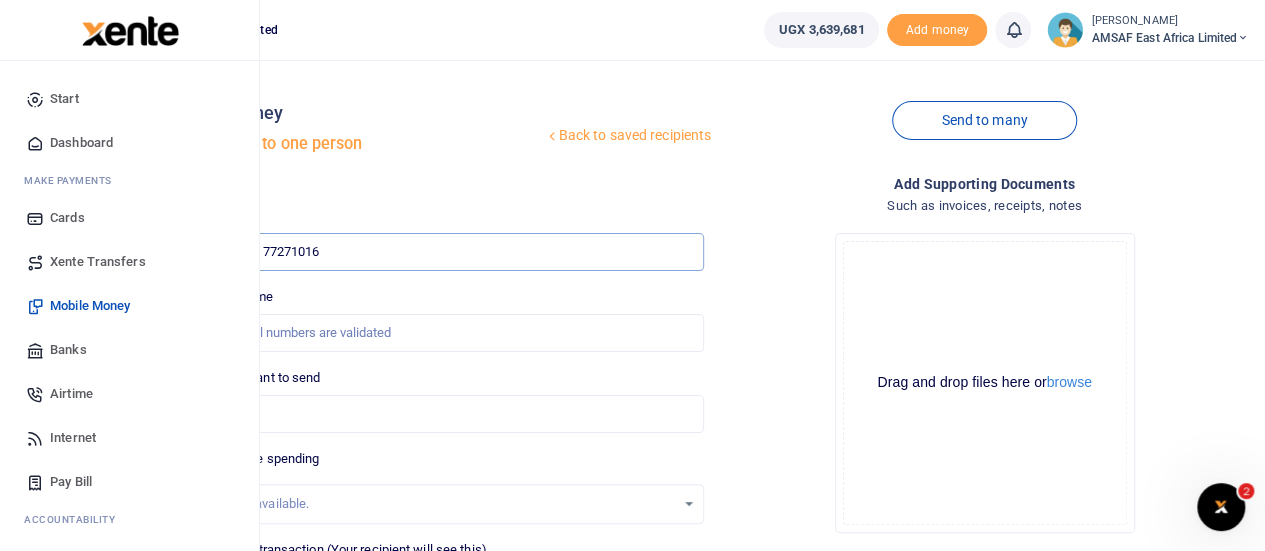 type on "772710167" 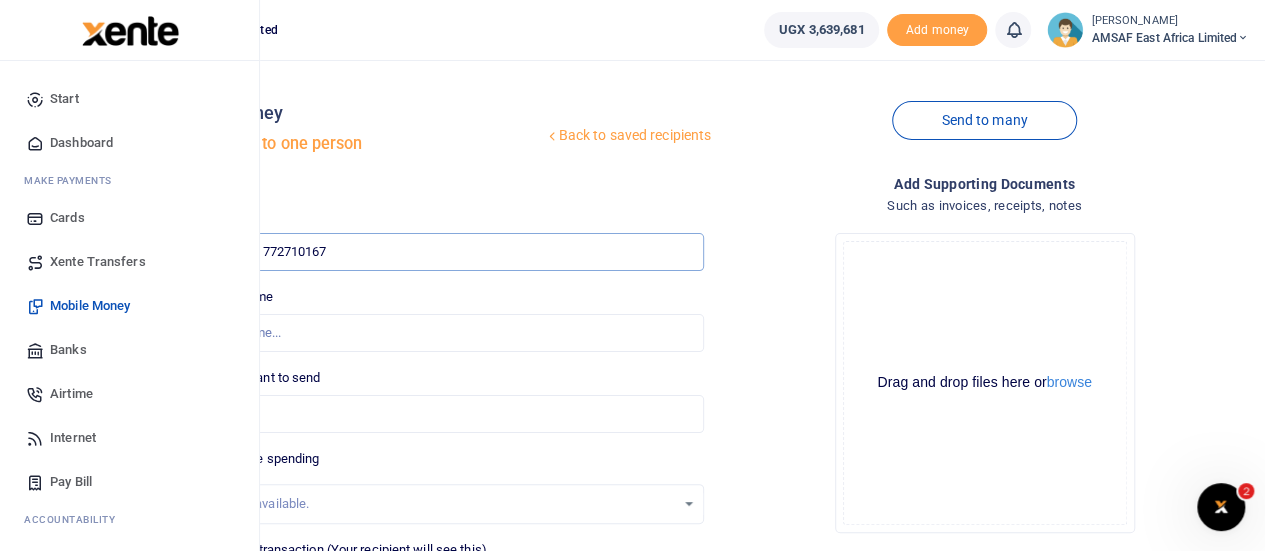 type on "Baingana Walter" 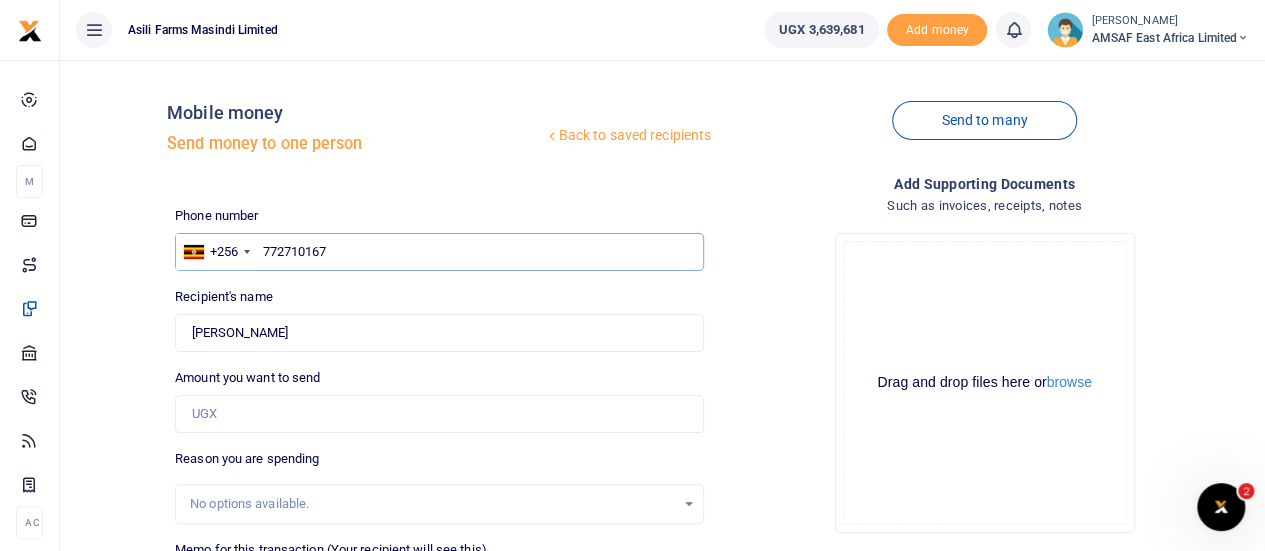type on "772710167" 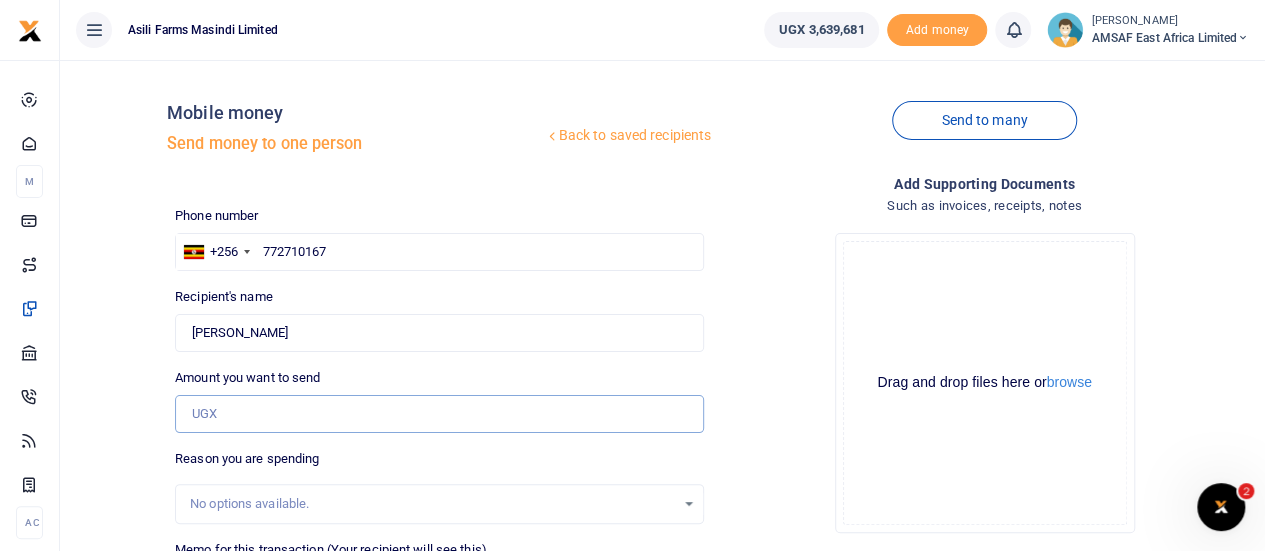 click on "Amount you want to send" at bounding box center (439, 414) 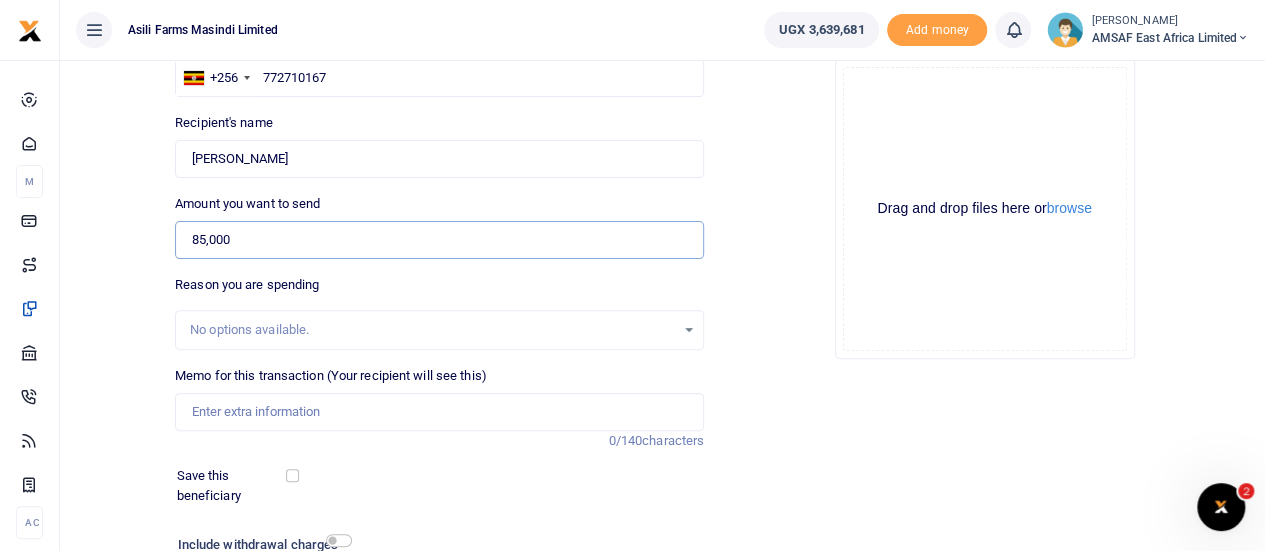 scroll, scrollTop: 200, scrollLeft: 0, axis: vertical 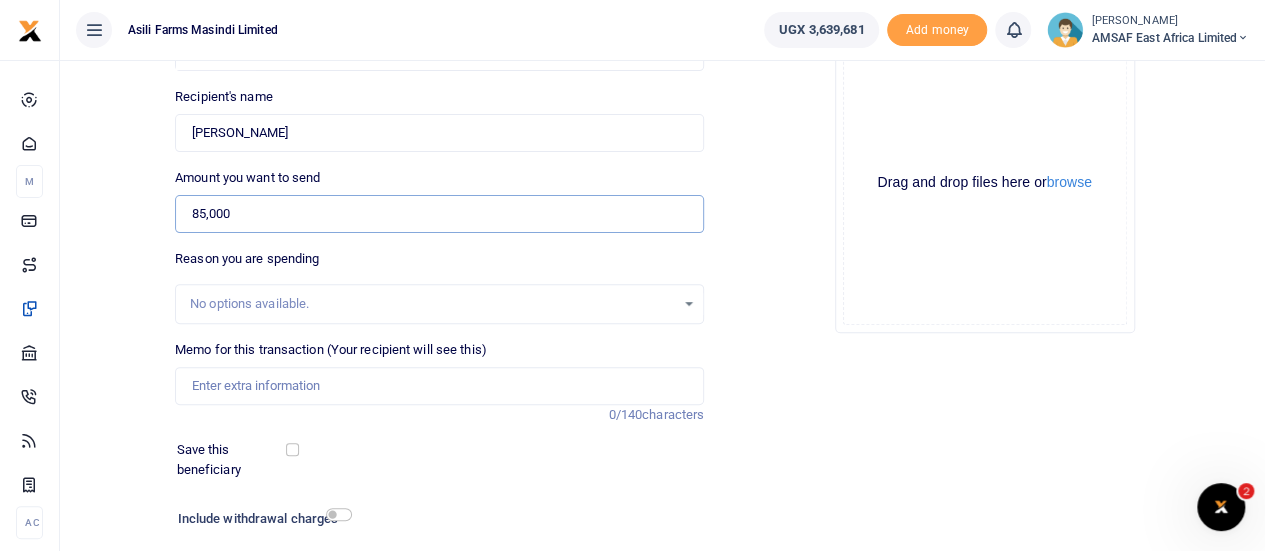 type on "85,000" 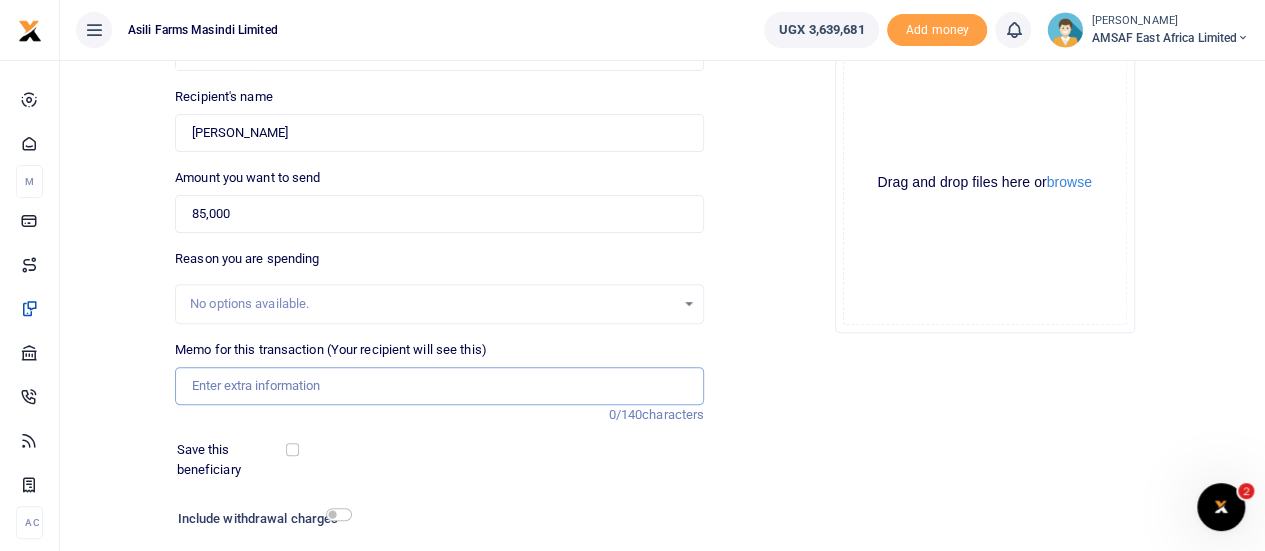 click on "Memo for this transaction (Your recipient will see this)" at bounding box center [439, 386] 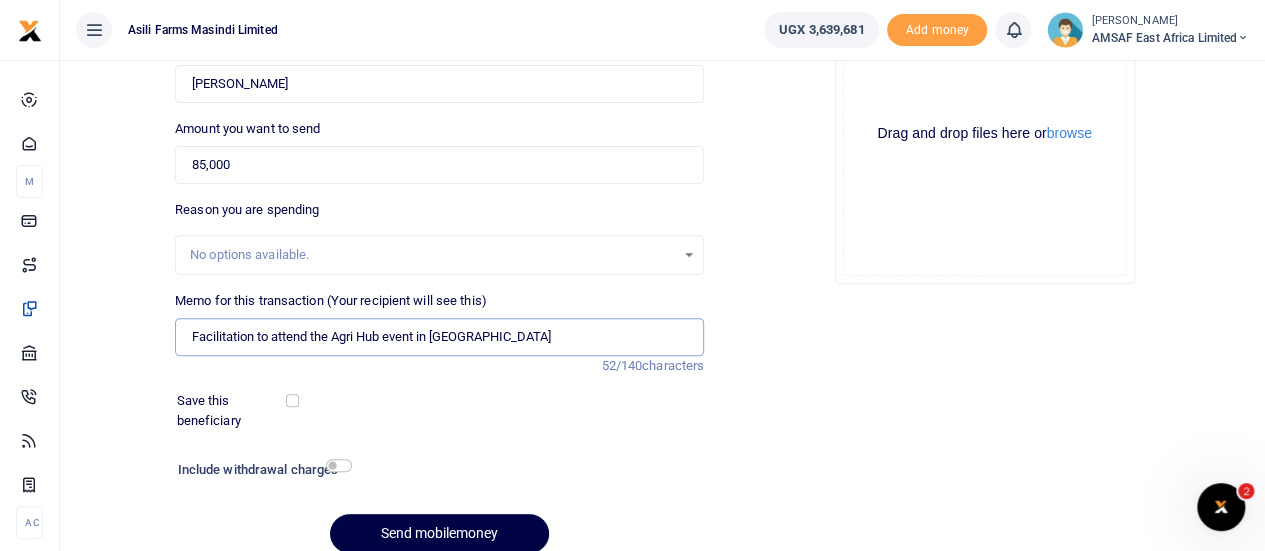 scroll, scrollTop: 132, scrollLeft: 0, axis: vertical 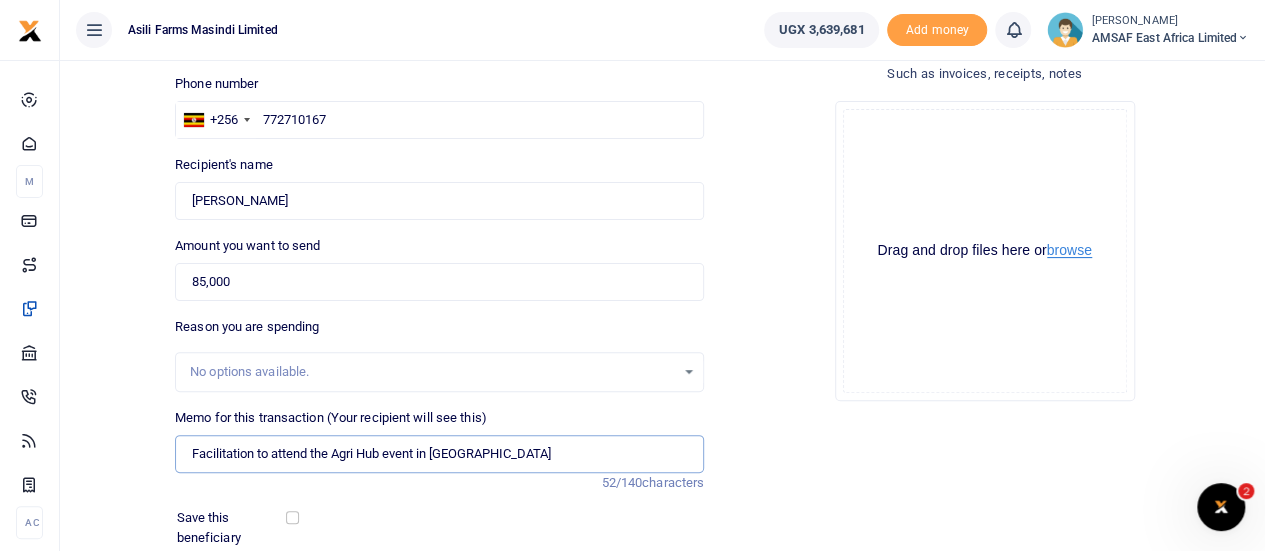 type on "Facilitation to attend the Agri Hub event in [GEOGRAPHIC_DATA]" 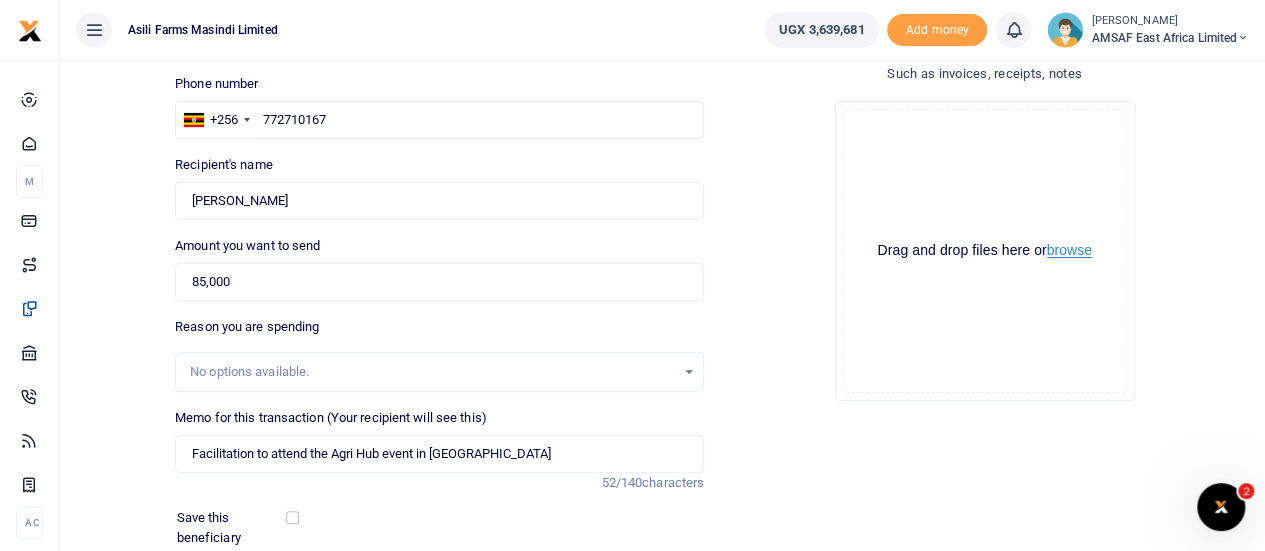 click on "browse" at bounding box center (1069, 250) 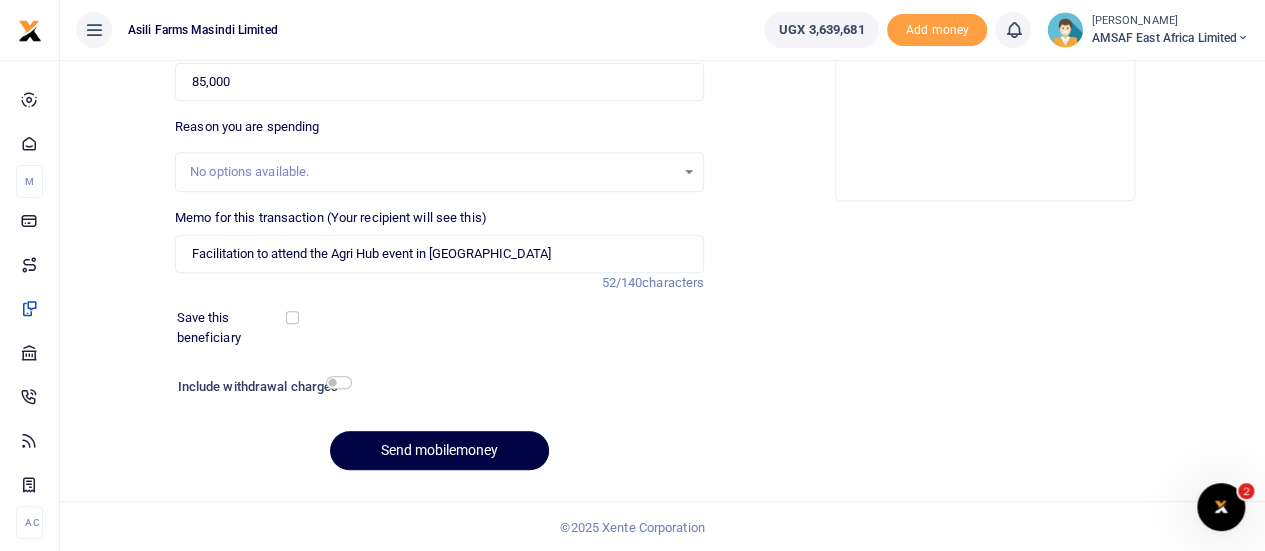 scroll, scrollTop: 332, scrollLeft: 0, axis: vertical 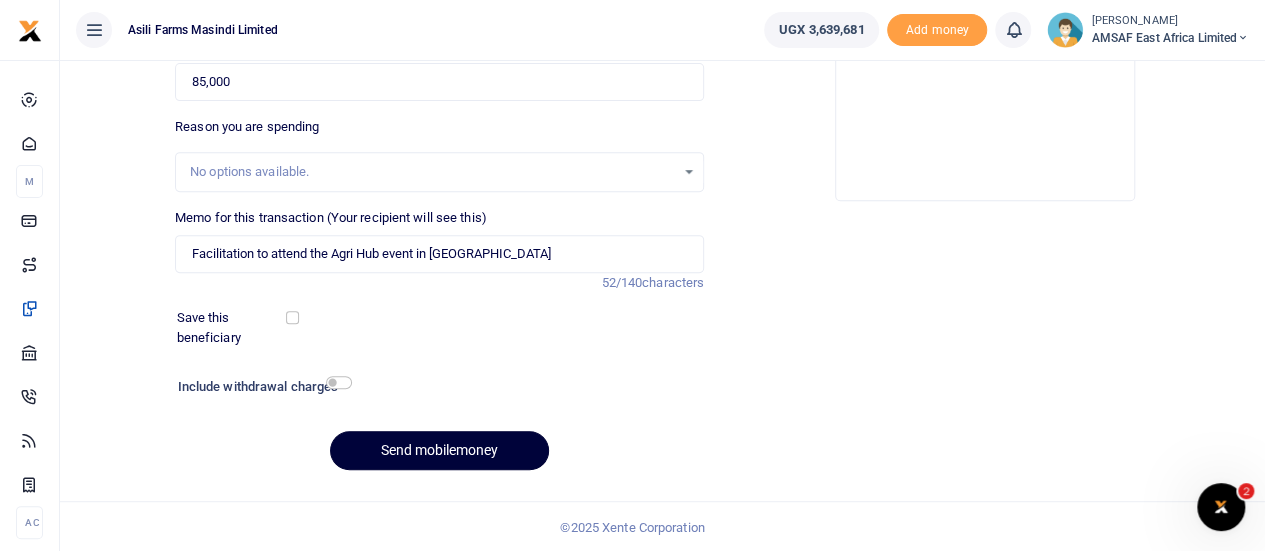 click on "Send mobilemoney" at bounding box center (439, 450) 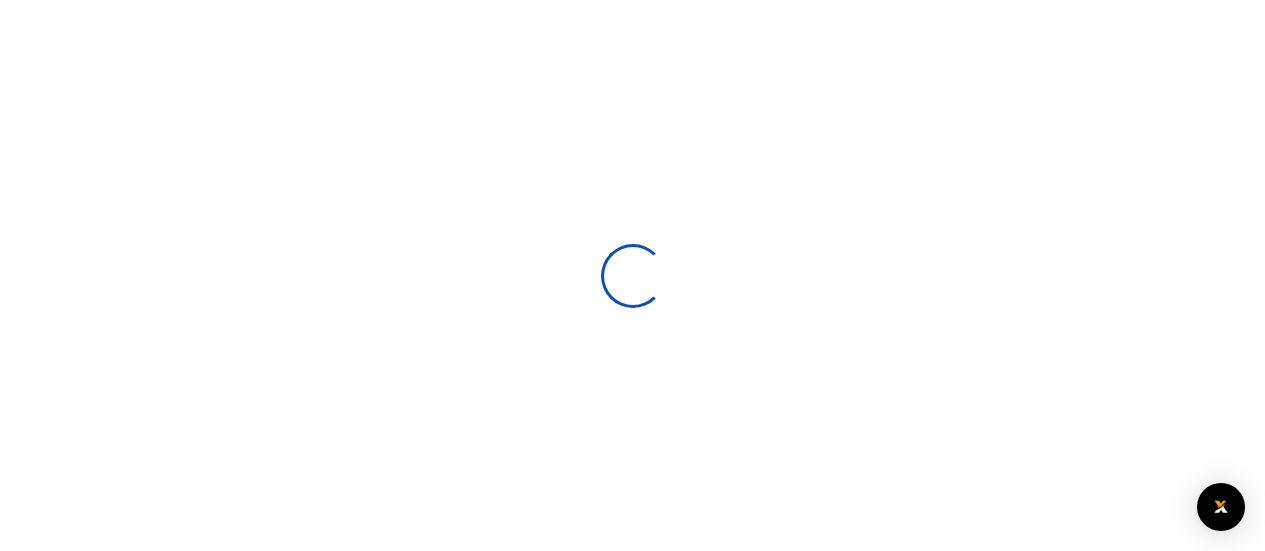 select 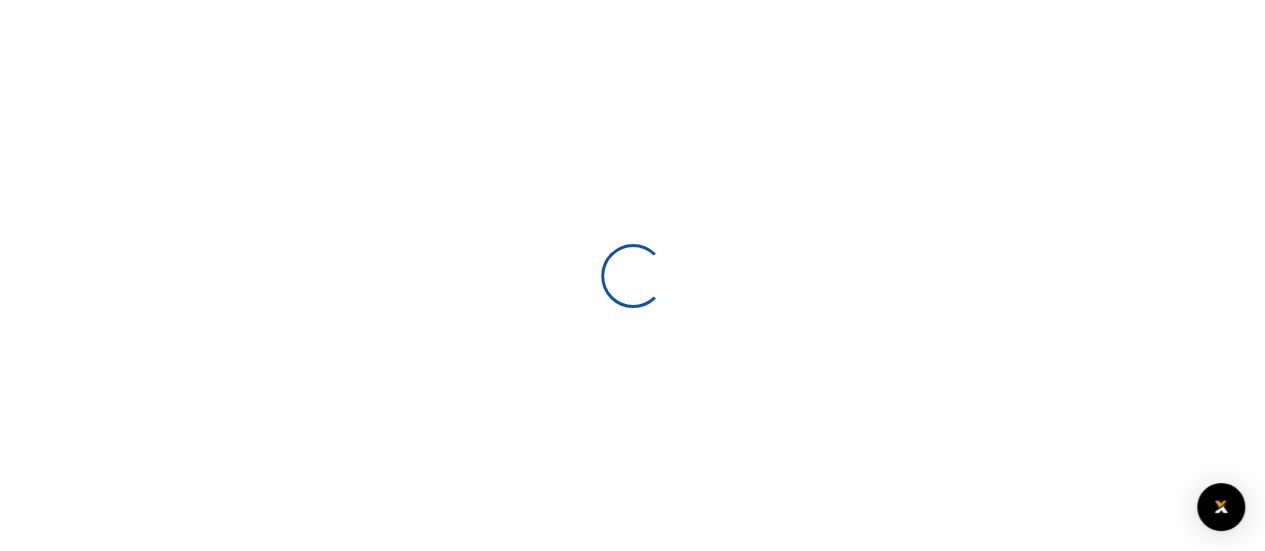 scroll, scrollTop: 332, scrollLeft: 0, axis: vertical 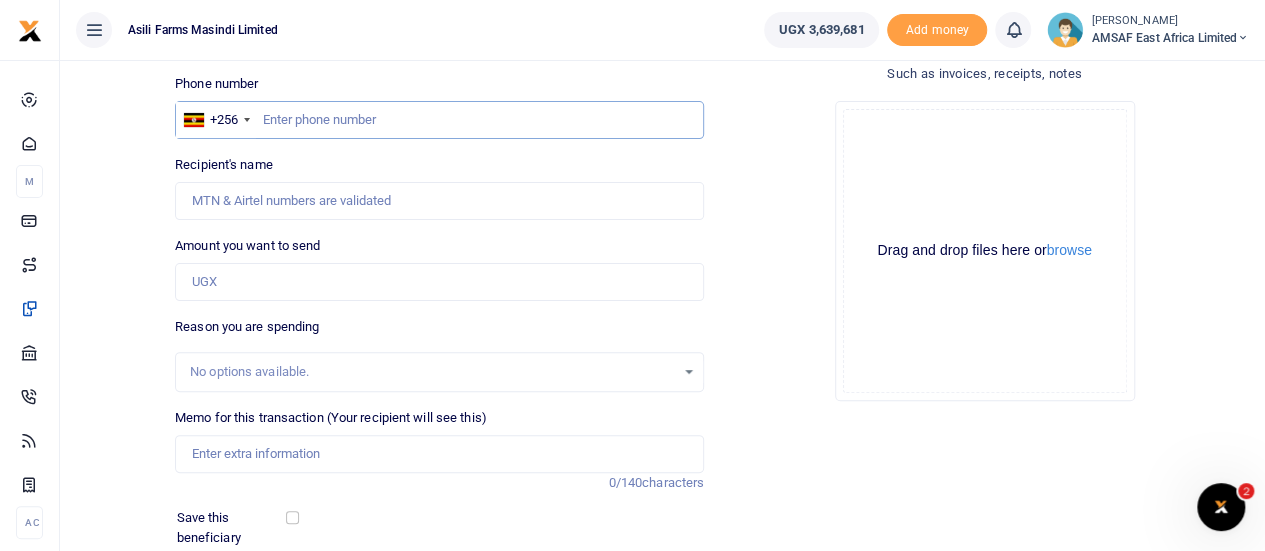 click at bounding box center (439, 120) 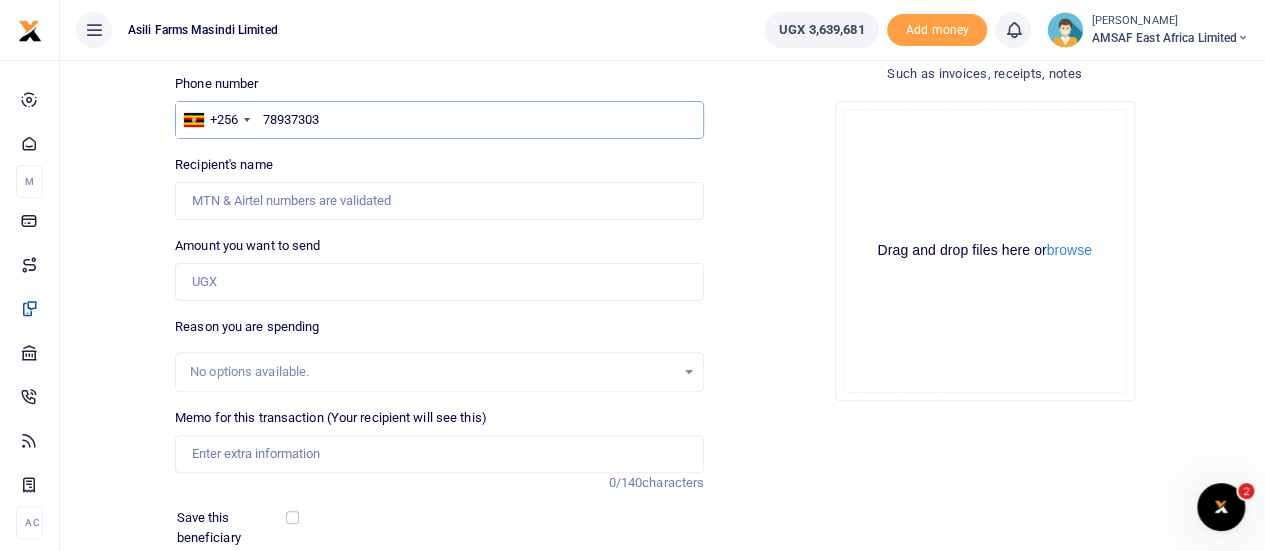 type on "789373033" 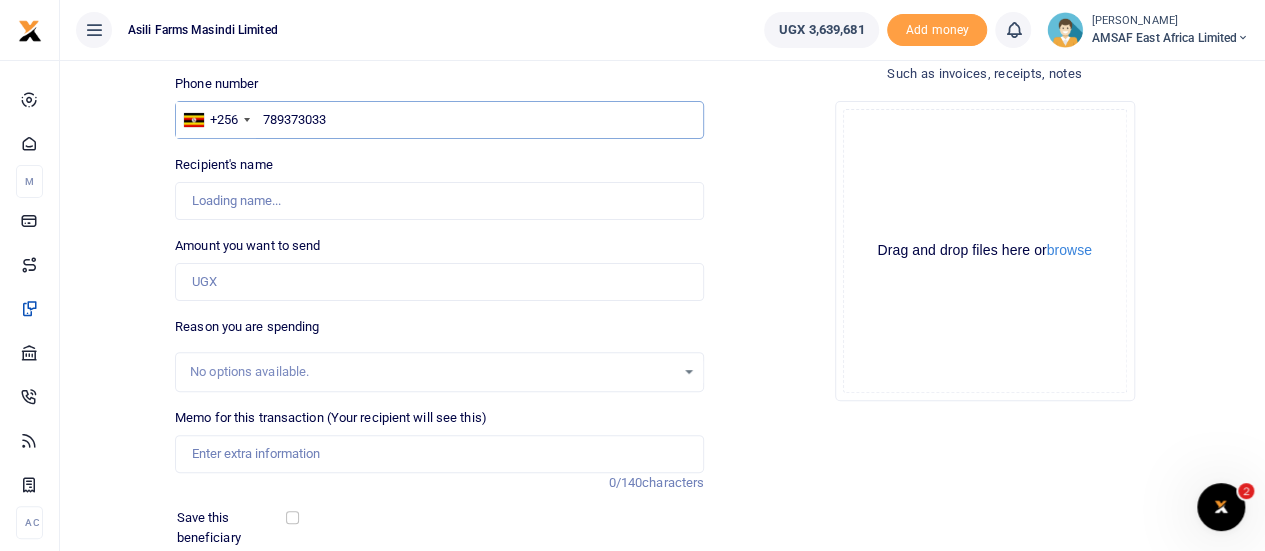 type on "[PERSON_NAME]" 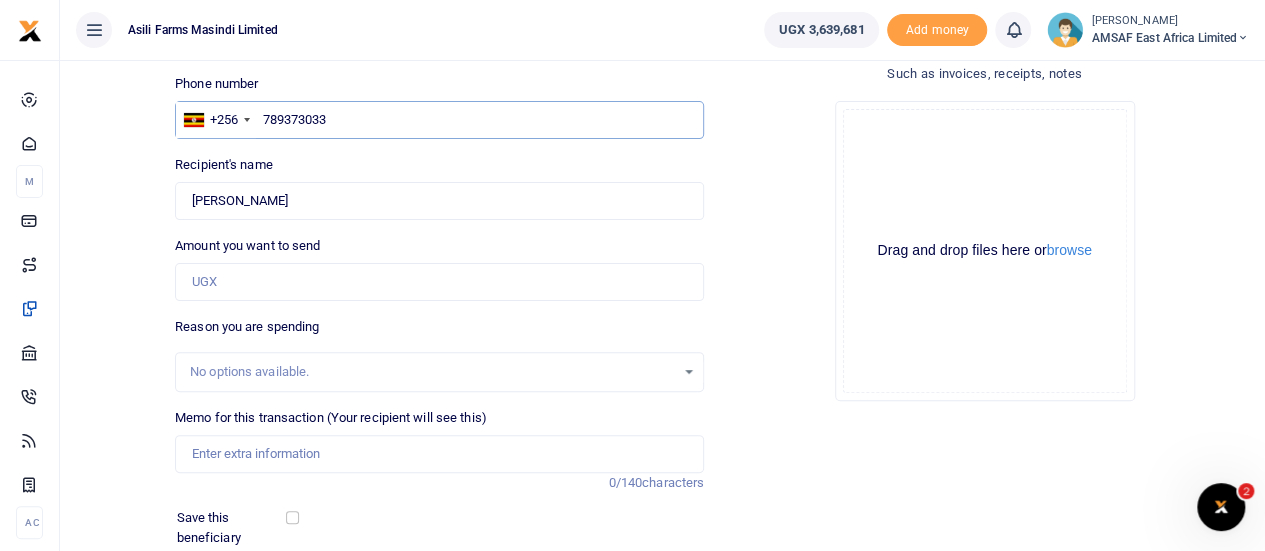 type on "789373033" 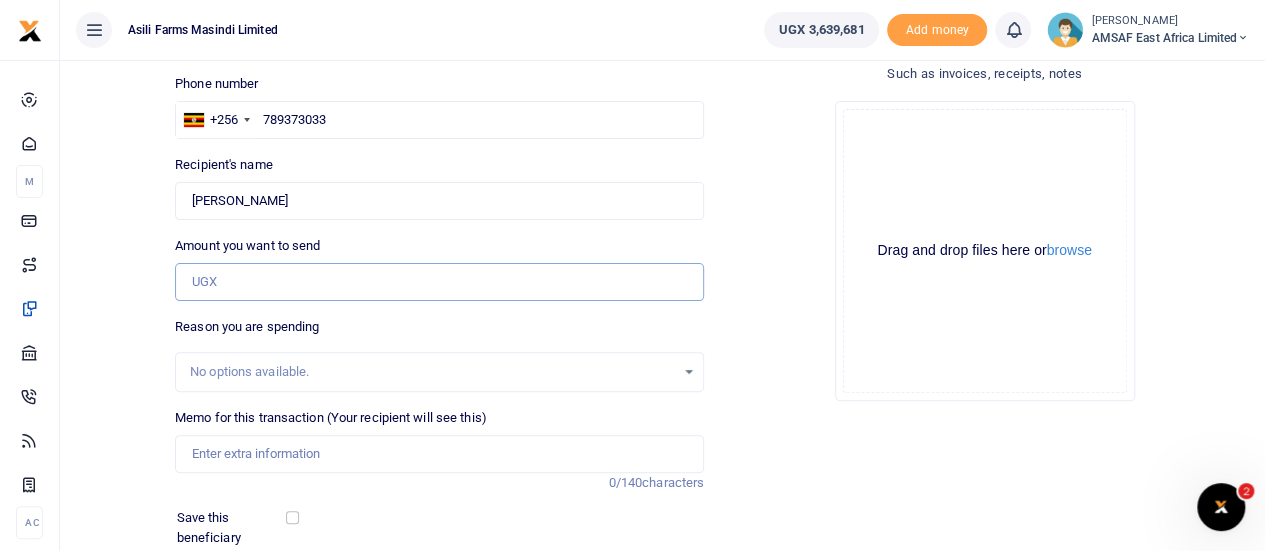 click on "Amount you want to send" at bounding box center (439, 282) 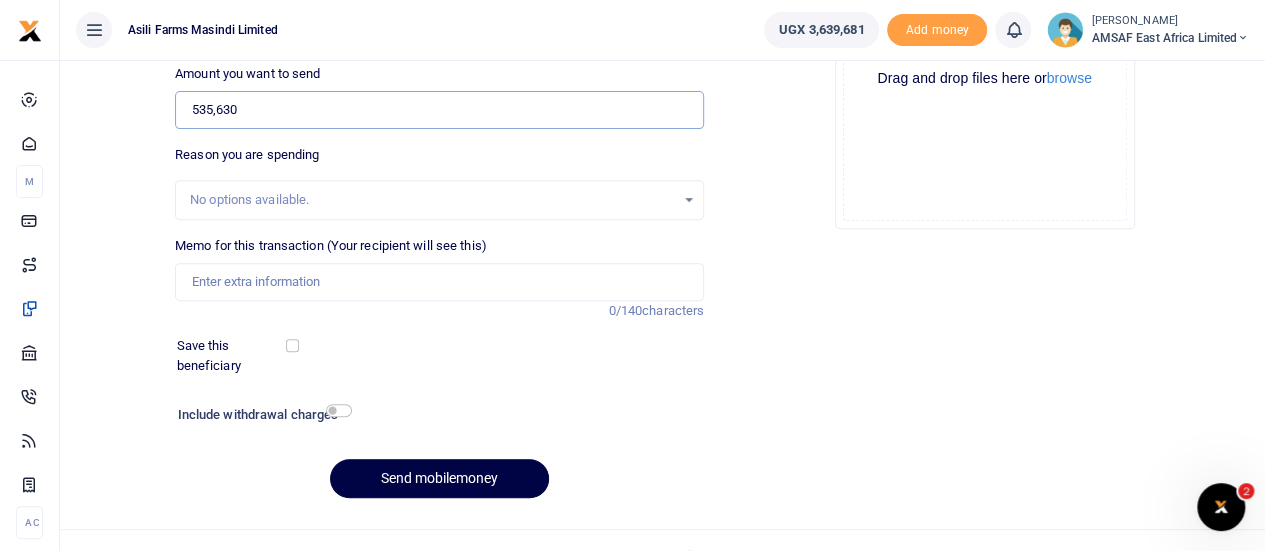 scroll, scrollTop: 332, scrollLeft: 0, axis: vertical 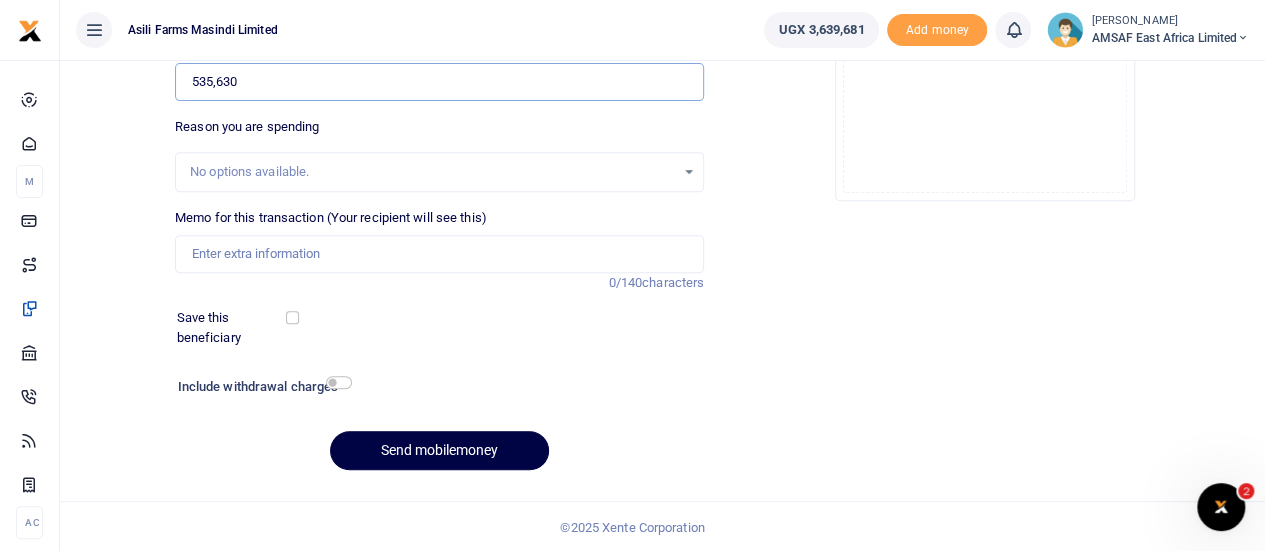 type on "535,630" 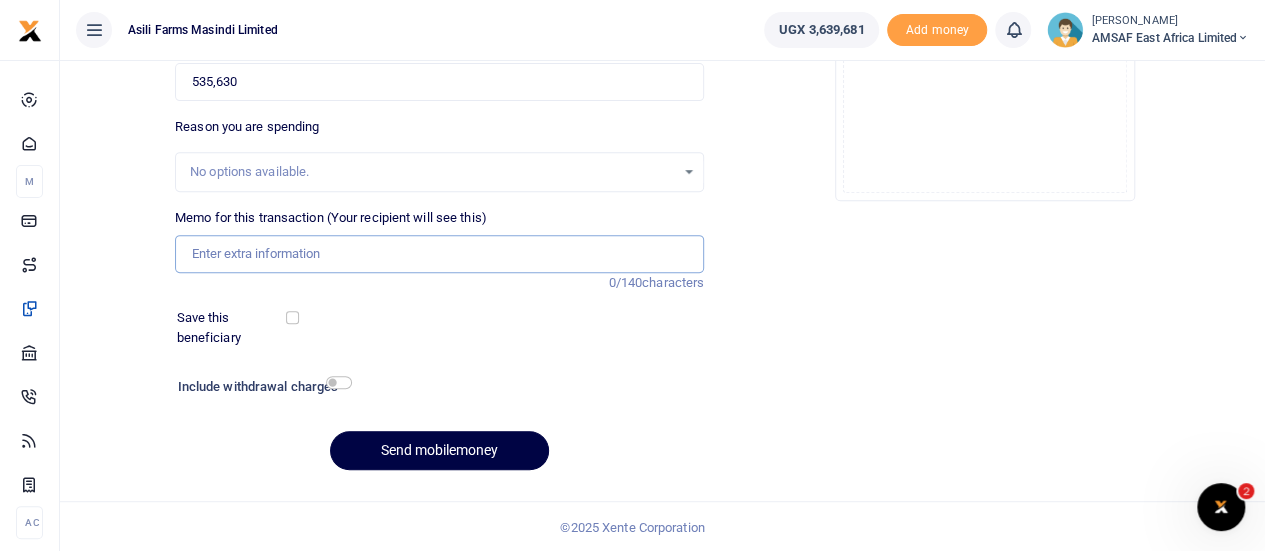 click on "Memo for this transaction (Your recipient will see this)" at bounding box center [439, 254] 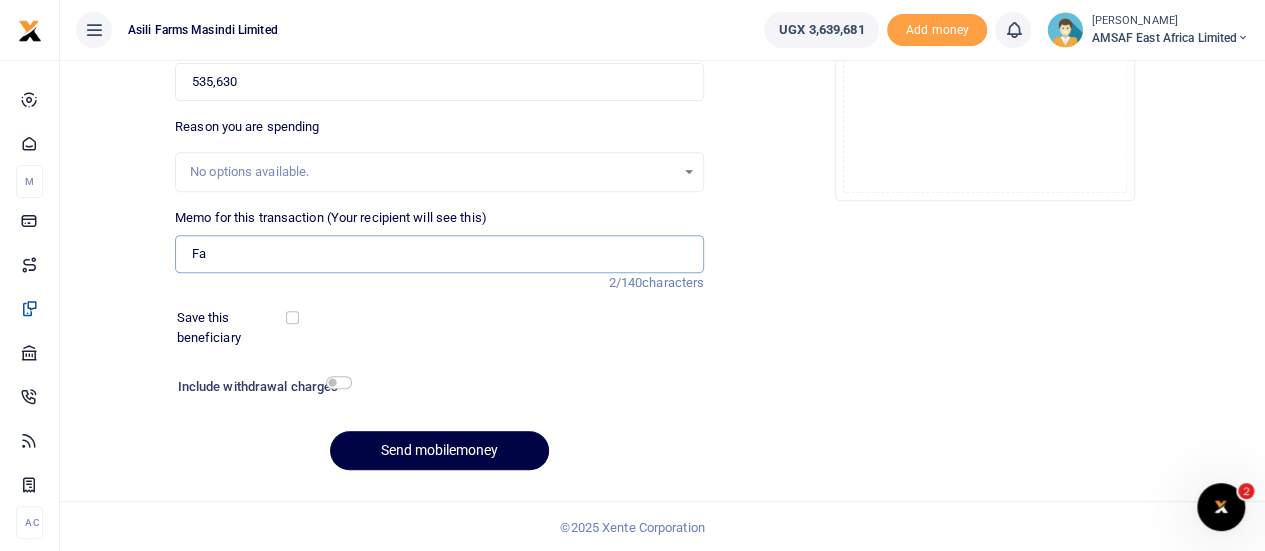 type on "Facilitation to attend the Agri Hub event in [GEOGRAPHIC_DATA]" 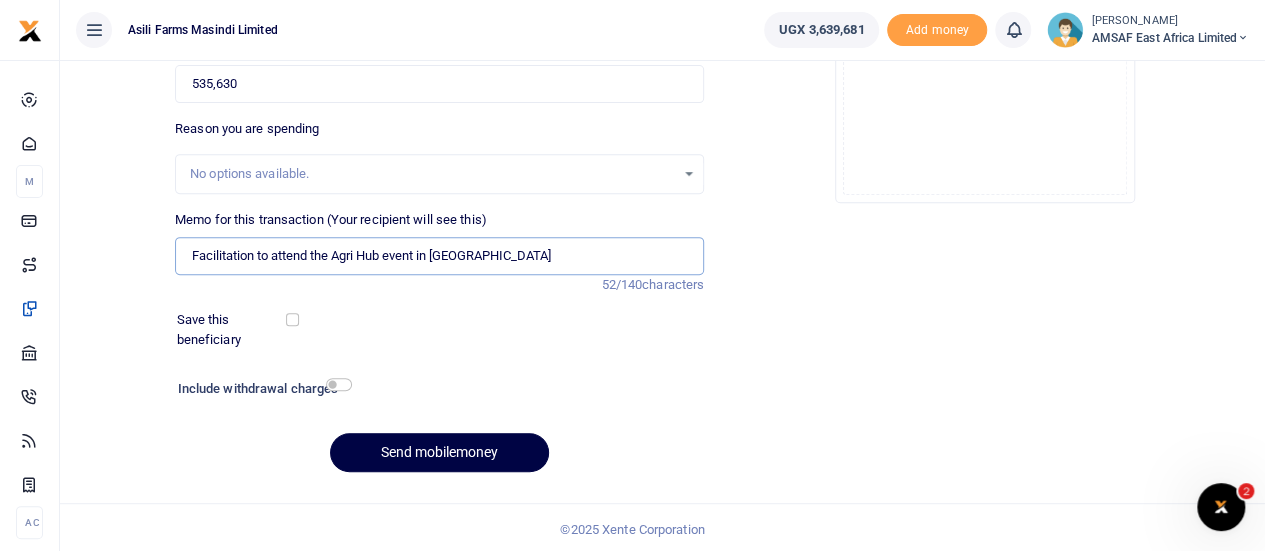 scroll, scrollTop: 332, scrollLeft: 0, axis: vertical 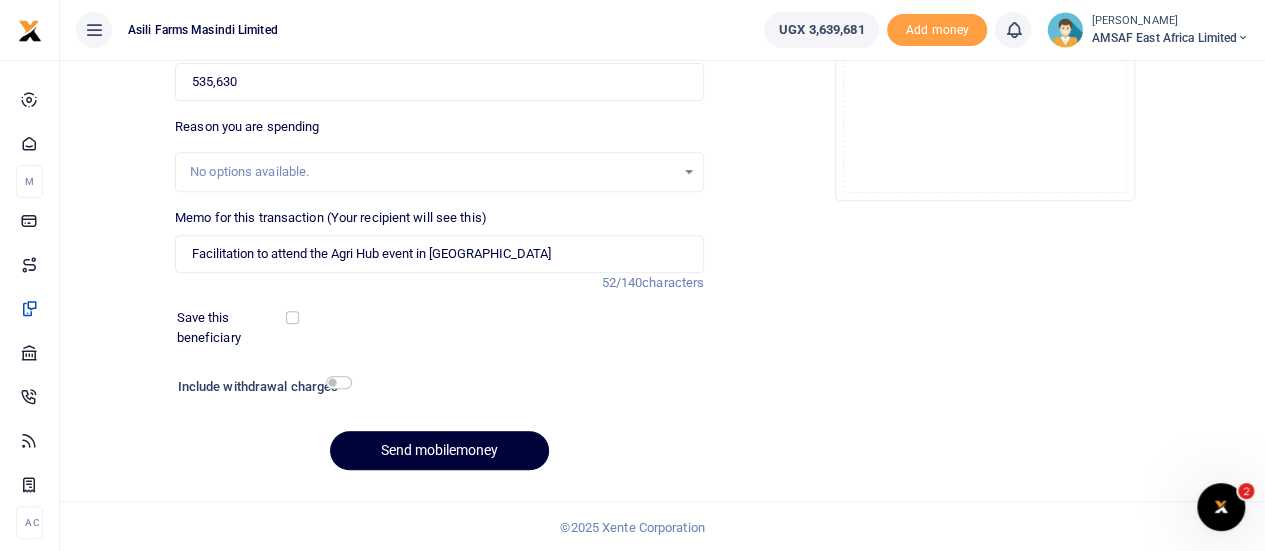 click on "Send mobilemoney" at bounding box center (439, 450) 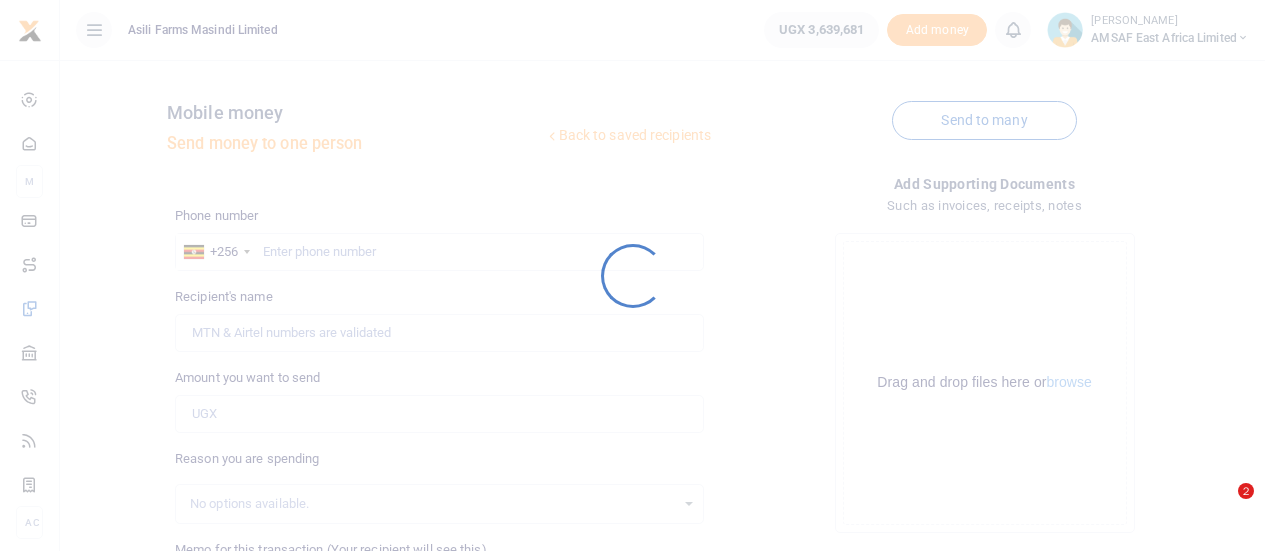 scroll, scrollTop: 68, scrollLeft: 0, axis: vertical 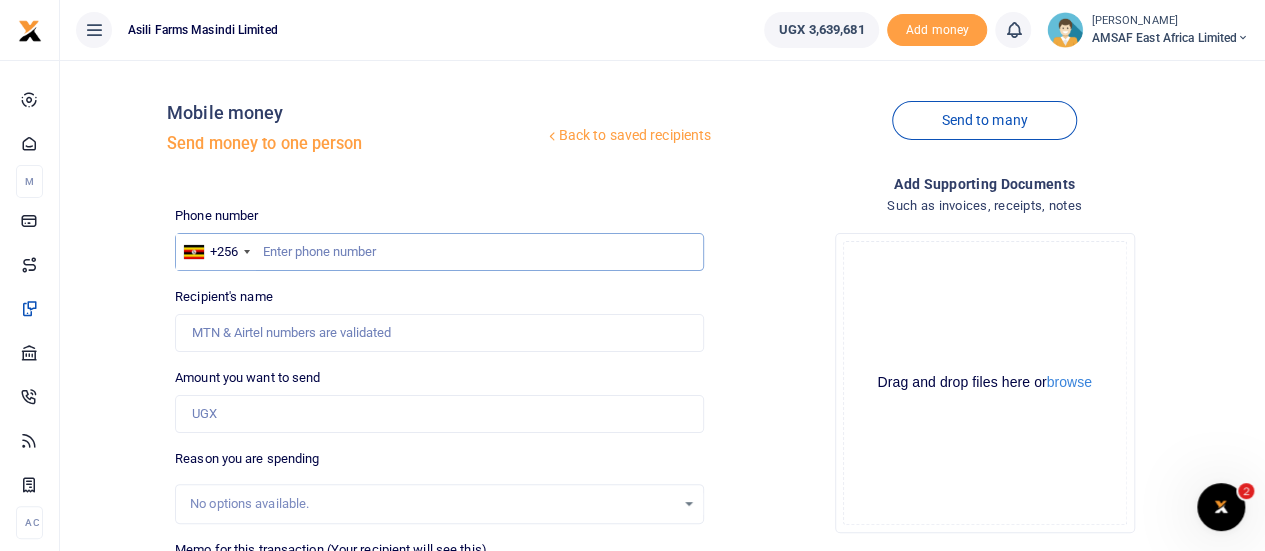 click at bounding box center (439, 252) 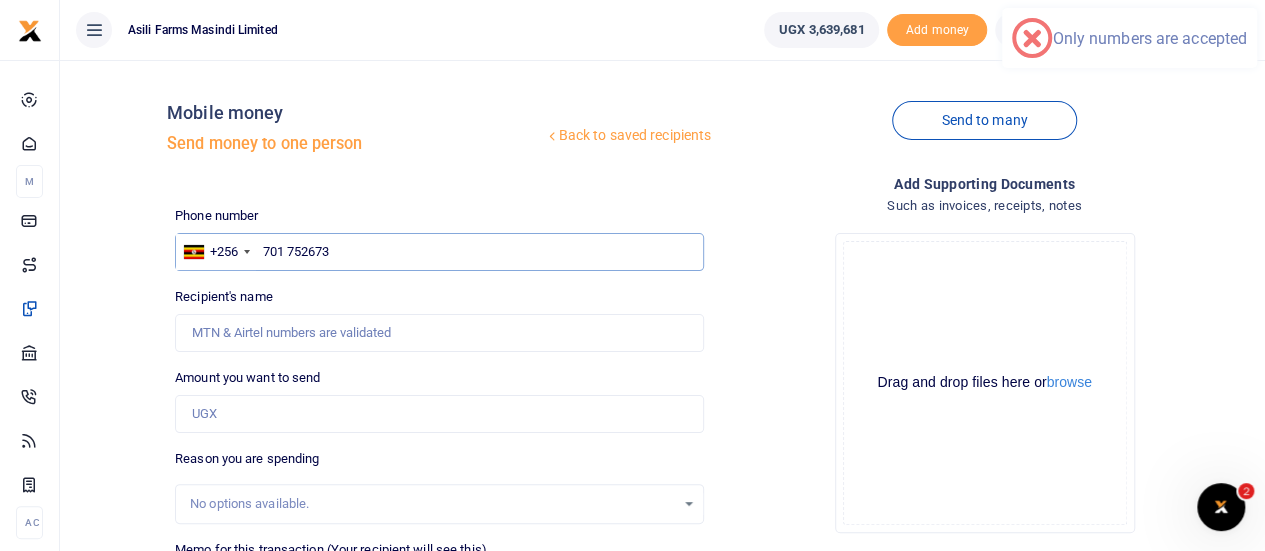 click on "701 752673" at bounding box center [439, 252] 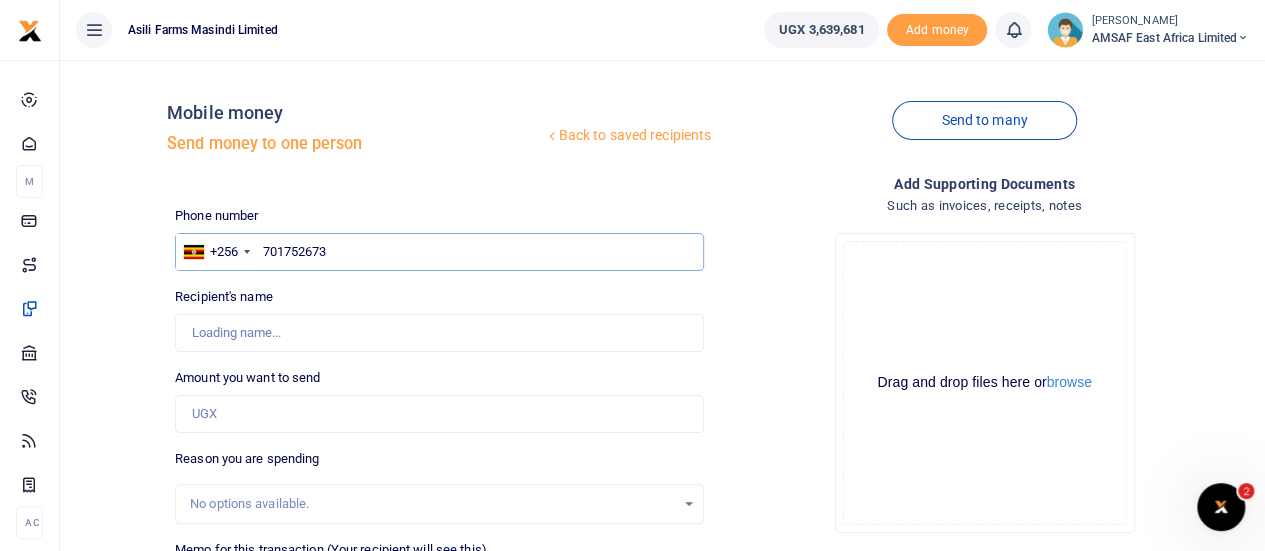 type on "Naster Nansumbi" 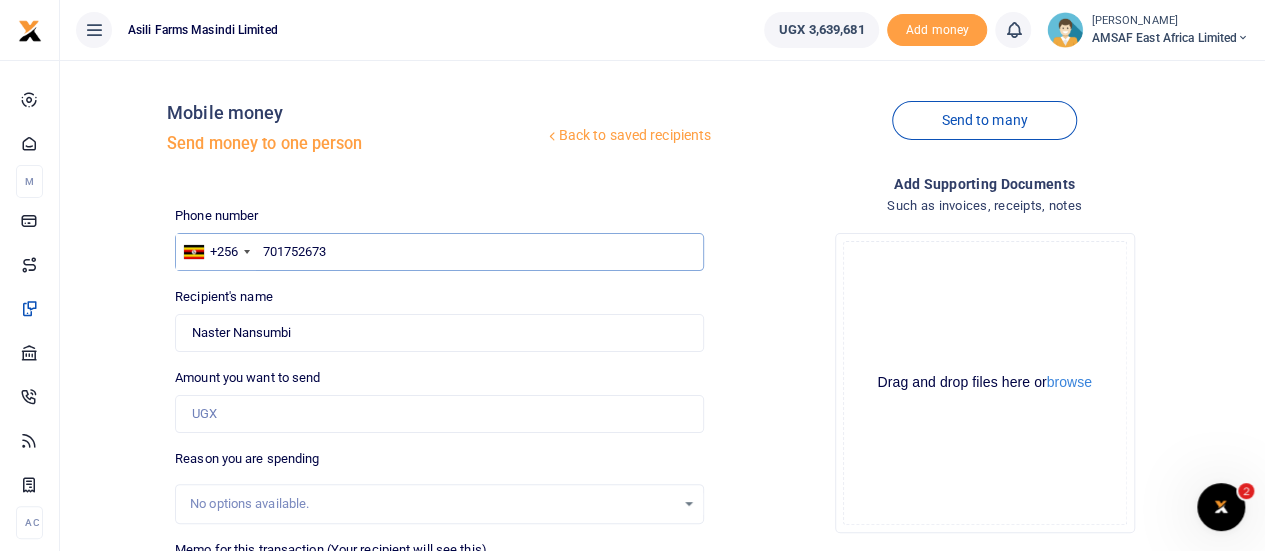 type on "701752673" 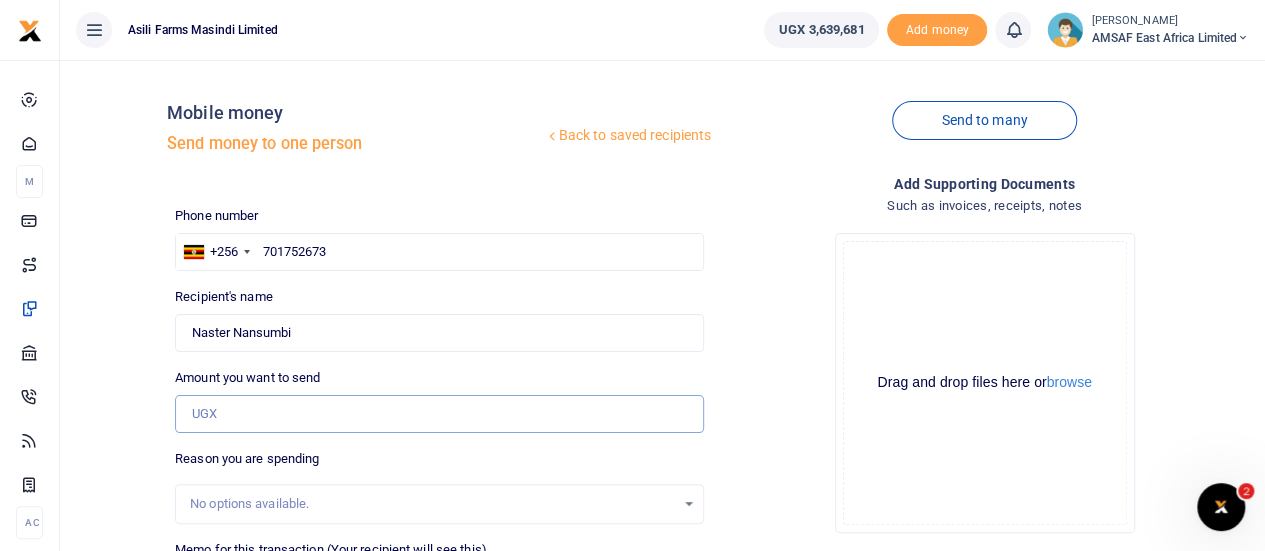 click on "Amount you want to send" at bounding box center [439, 414] 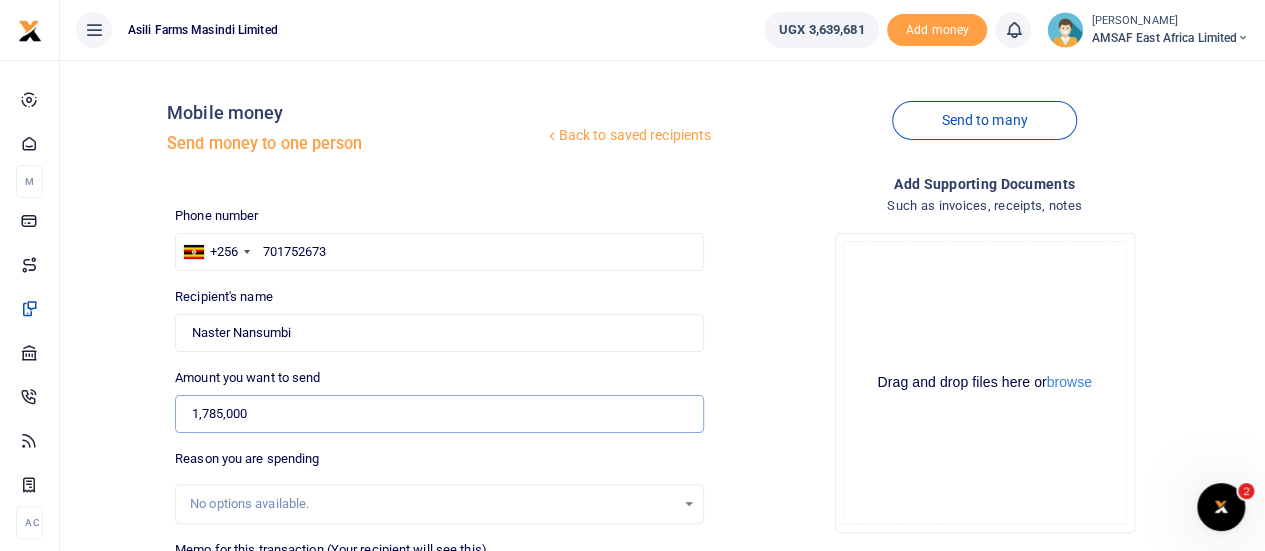 click on "1,785,000" at bounding box center [439, 414] 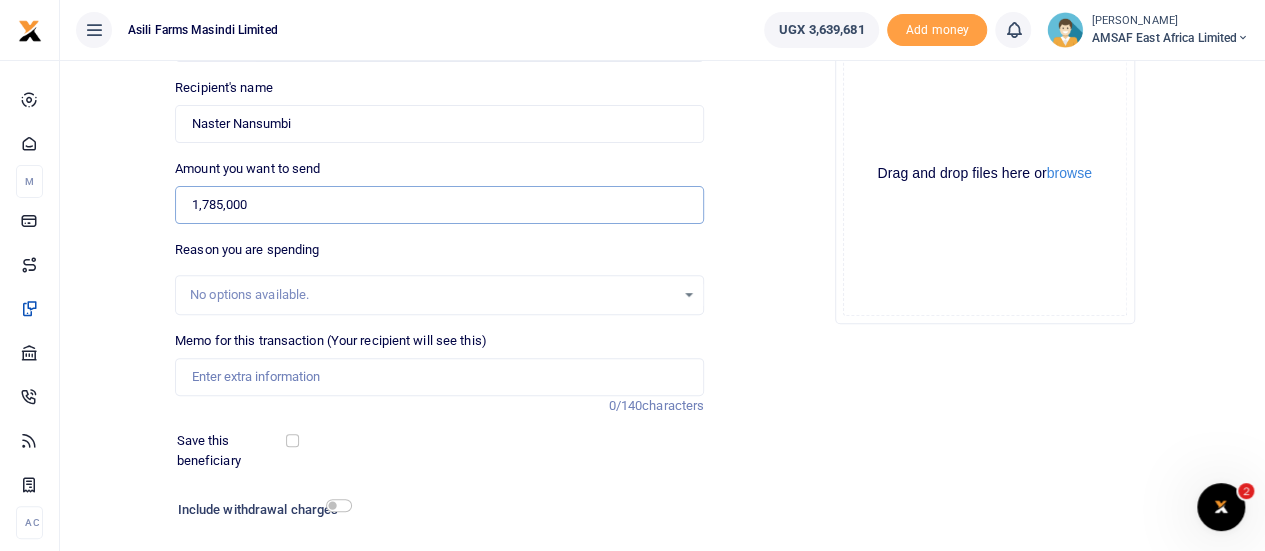 scroll, scrollTop: 200, scrollLeft: 0, axis: vertical 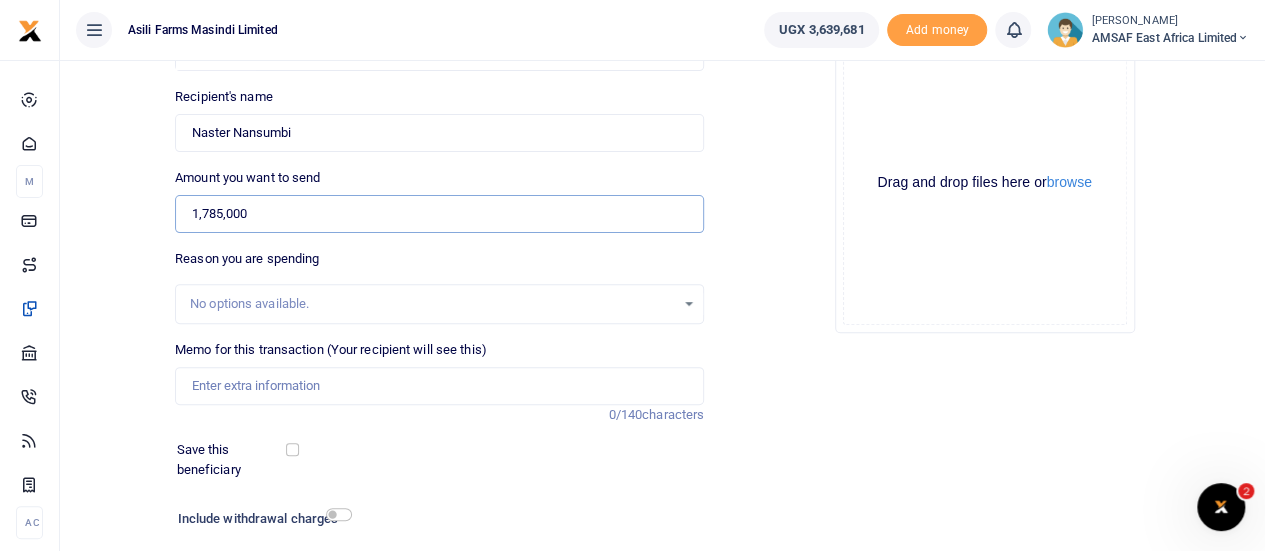 type on "1,785,000" 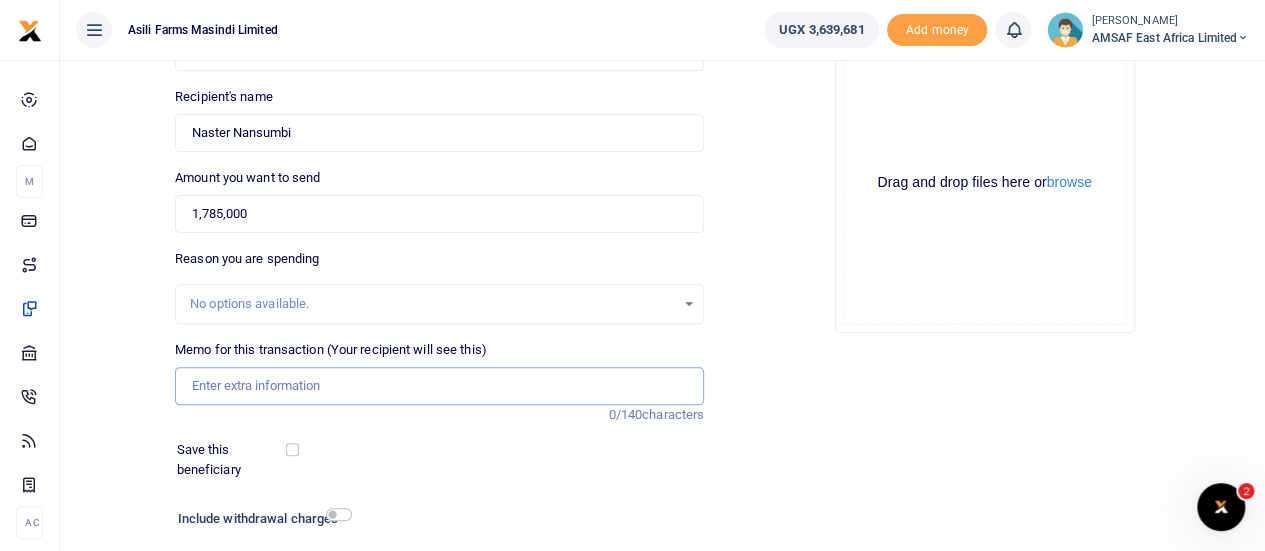 click on "Memo for this transaction (Your recipient will see this)" at bounding box center [439, 386] 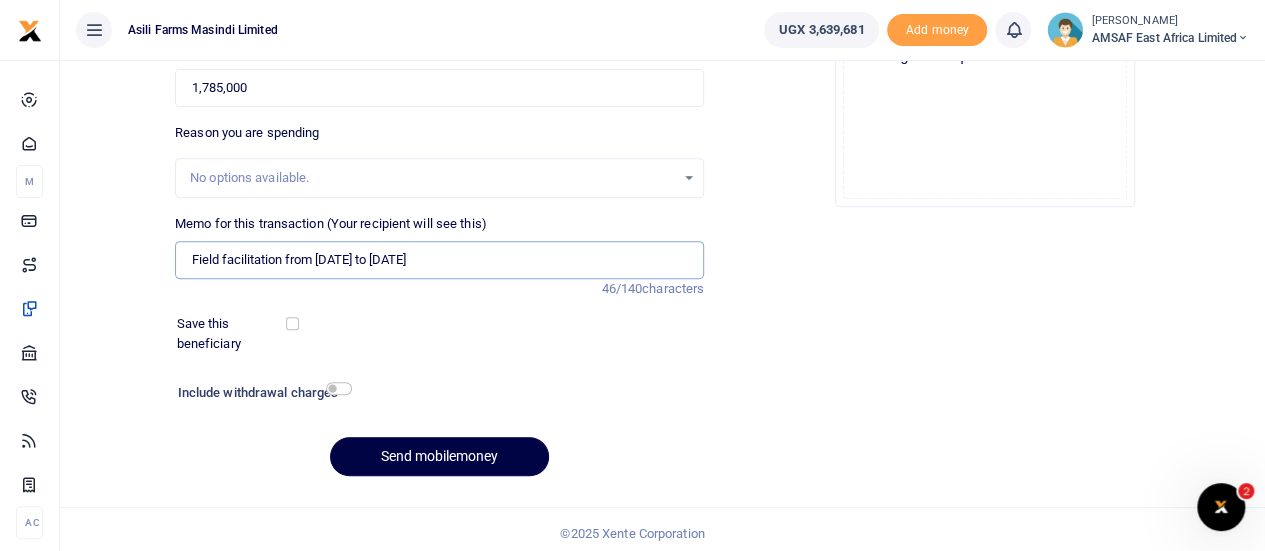 scroll, scrollTop: 332, scrollLeft: 0, axis: vertical 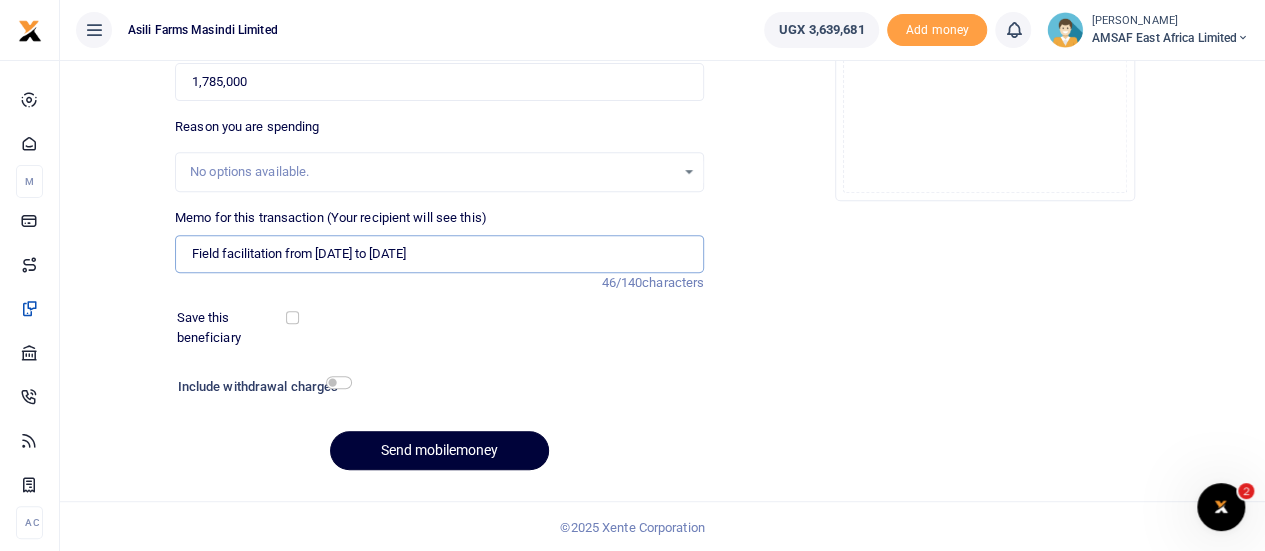 type on "Field facilitation from 30th June to 12th July" 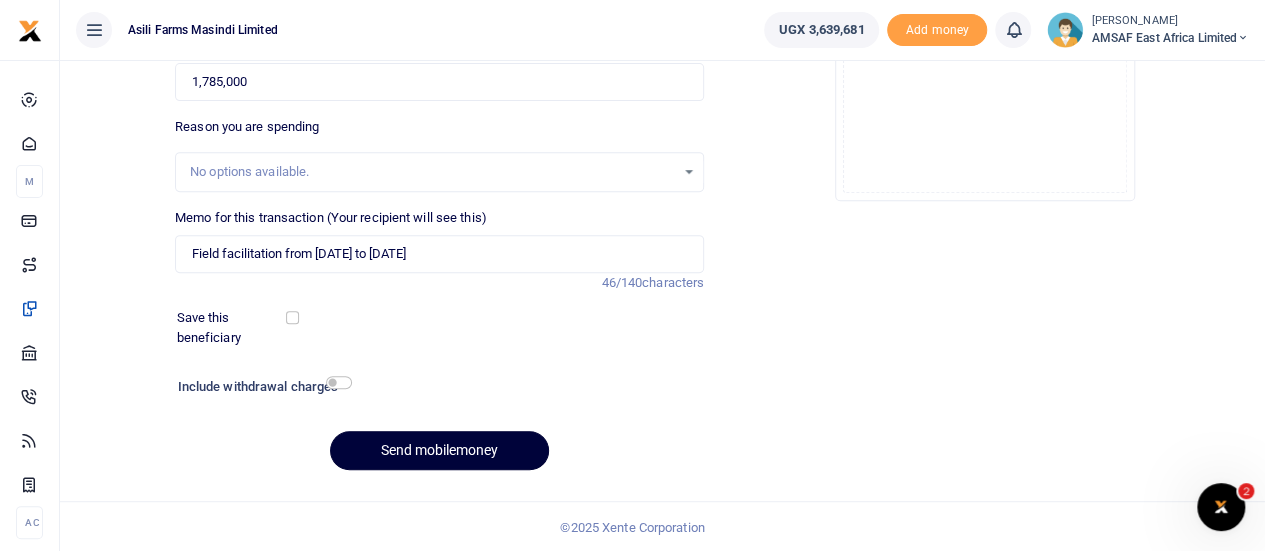 click on "Send mobilemoney" at bounding box center [439, 450] 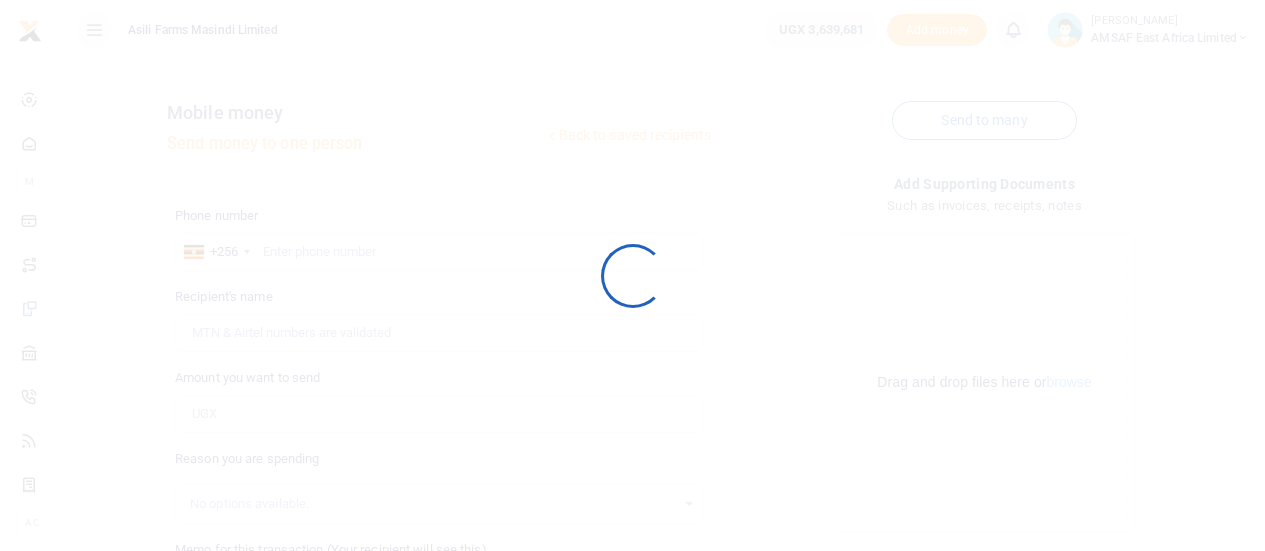 scroll, scrollTop: 332, scrollLeft: 0, axis: vertical 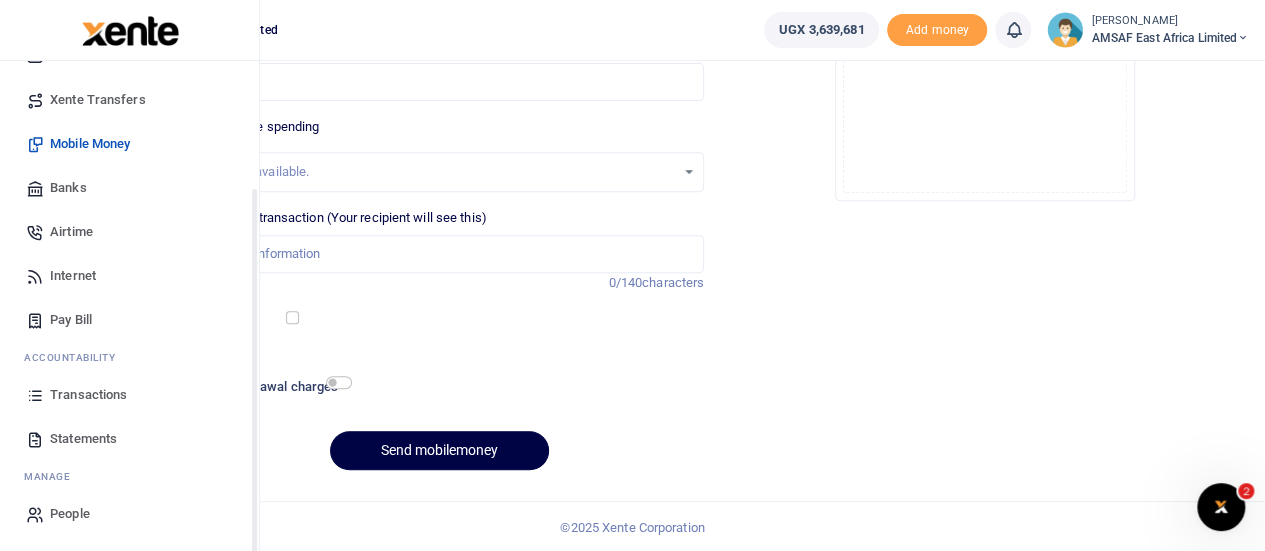 click on "Transactions" at bounding box center (88, 395) 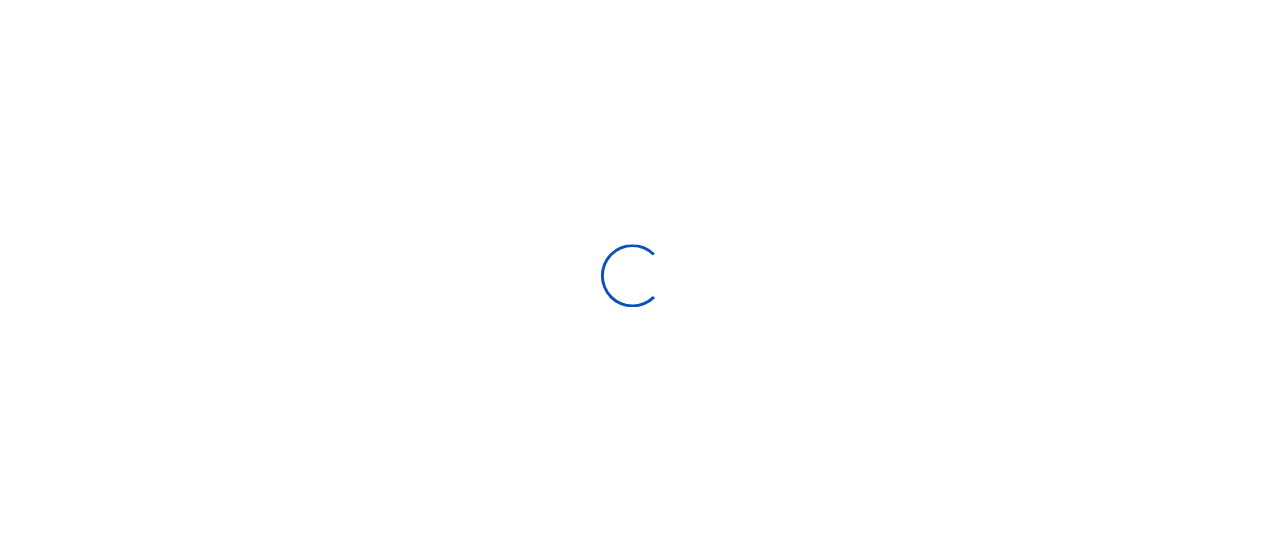 scroll, scrollTop: 0, scrollLeft: 0, axis: both 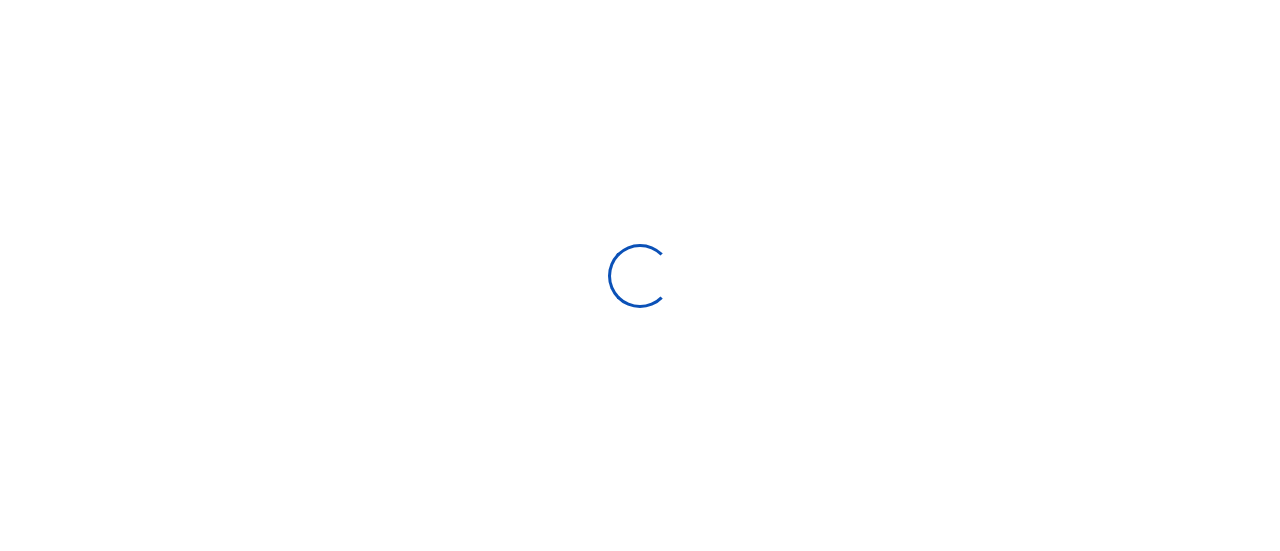 select 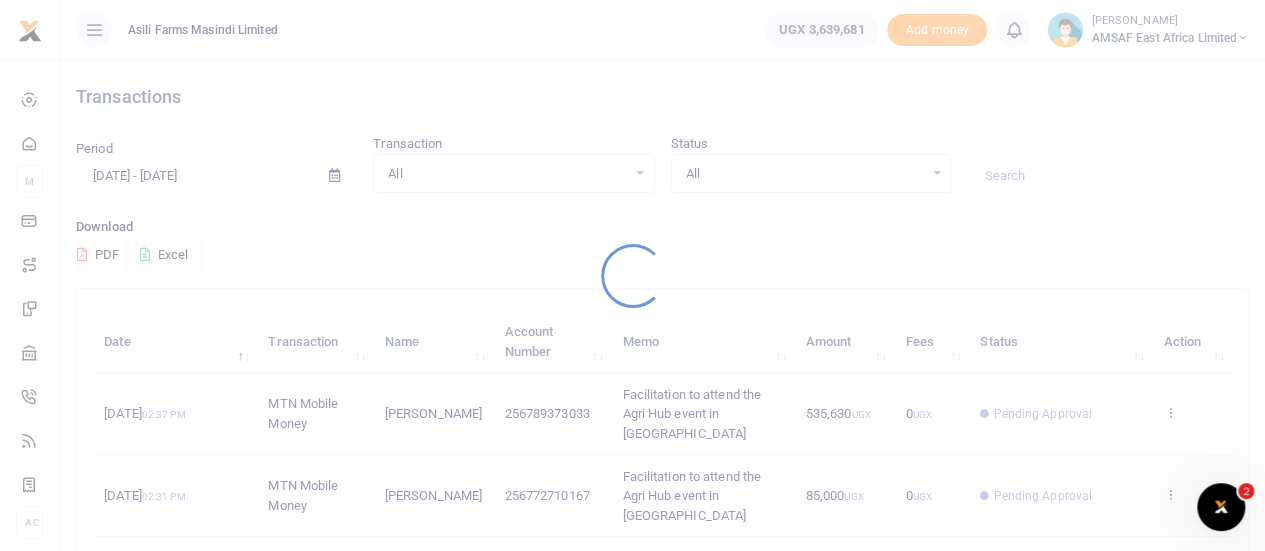 scroll, scrollTop: 0, scrollLeft: 0, axis: both 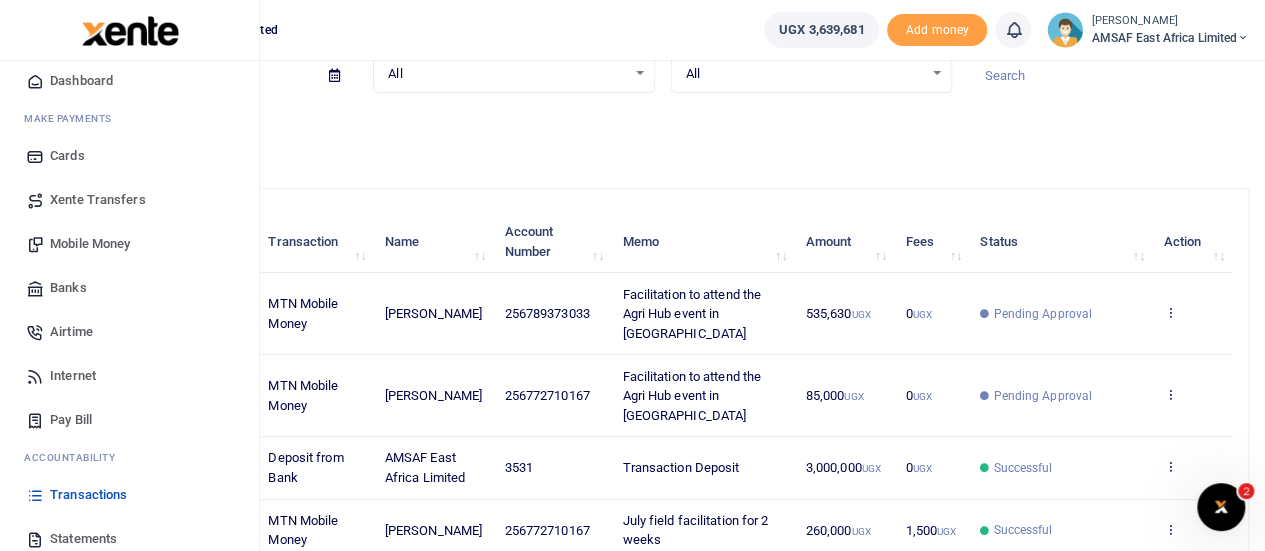 click on "Mobile Money" at bounding box center (90, 244) 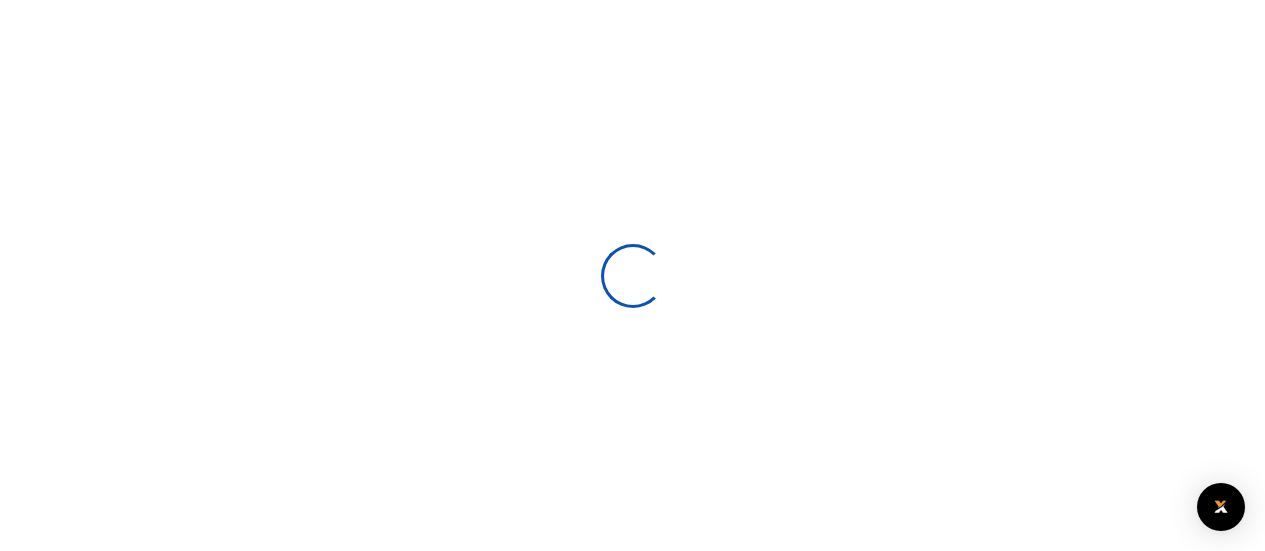 scroll, scrollTop: 0, scrollLeft: 0, axis: both 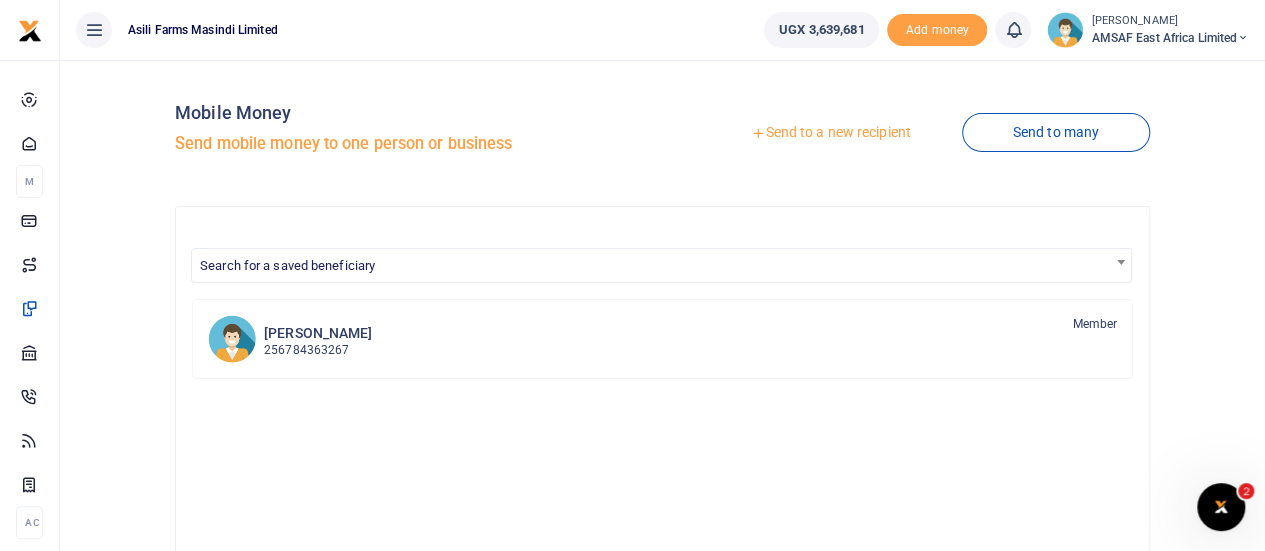 click on "Send to a new recipient" at bounding box center (830, 133) 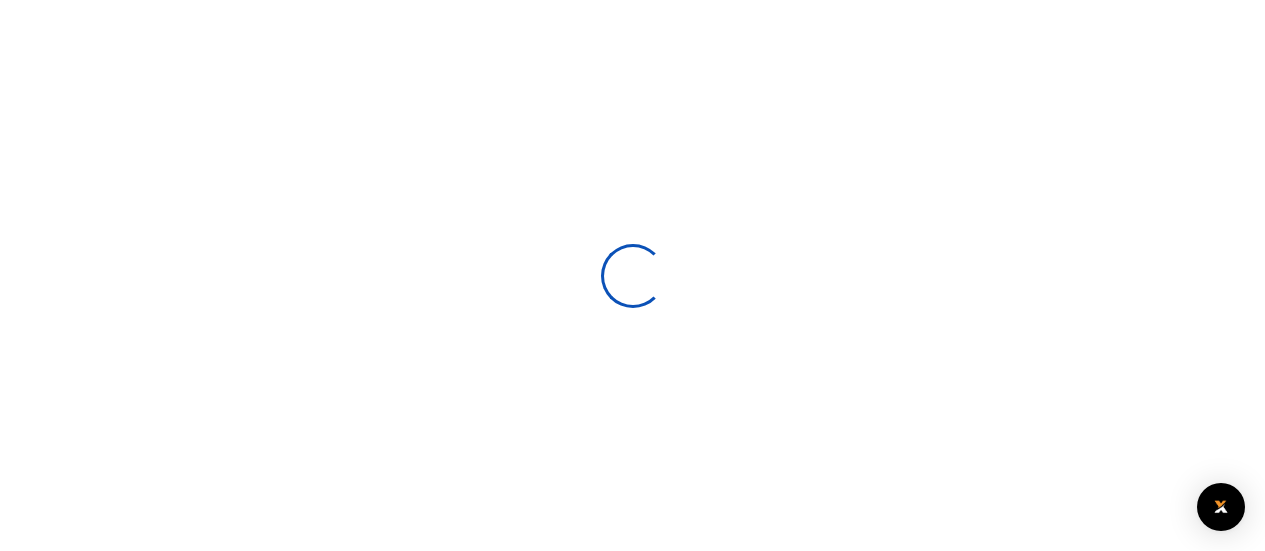 scroll, scrollTop: 0, scrollLeft: 0, axis: both 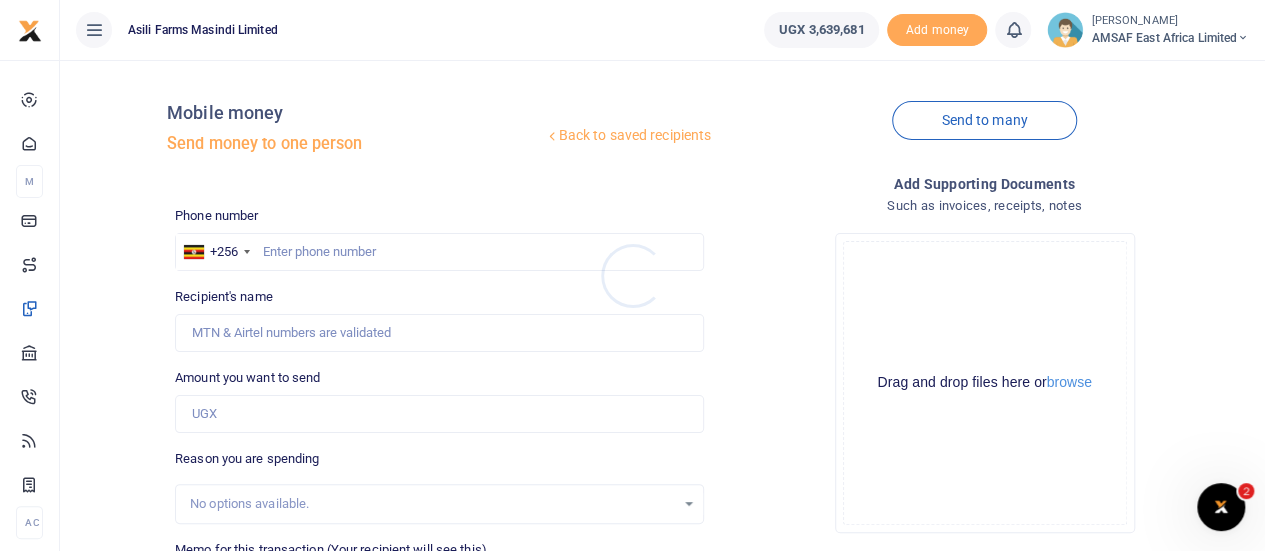 click at bounding box center [632, 275] 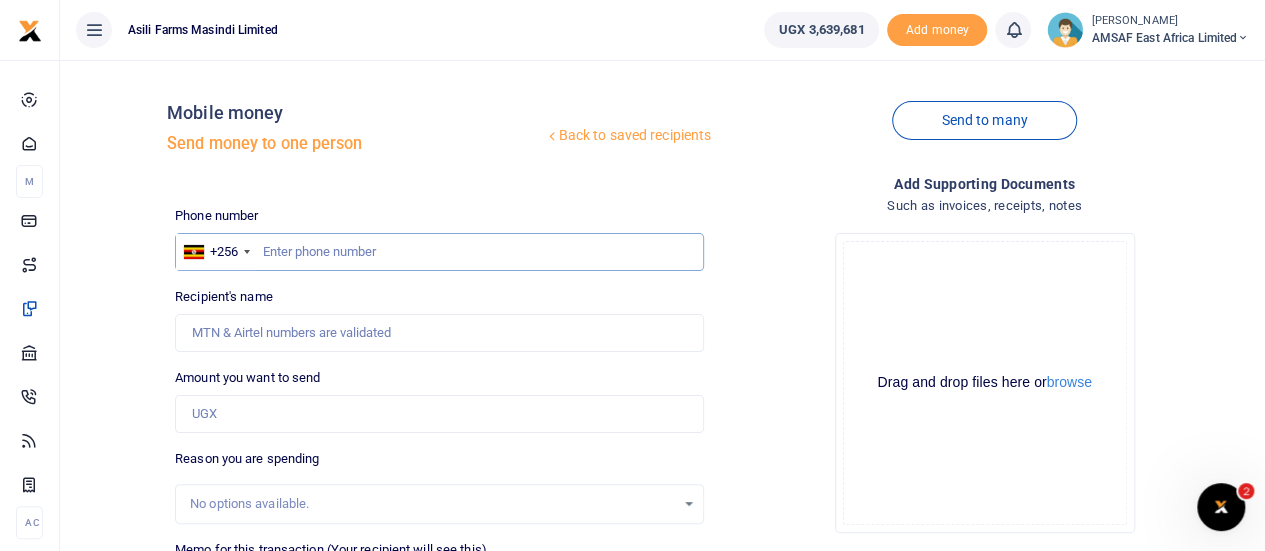 click at bounding box center [439, 252] 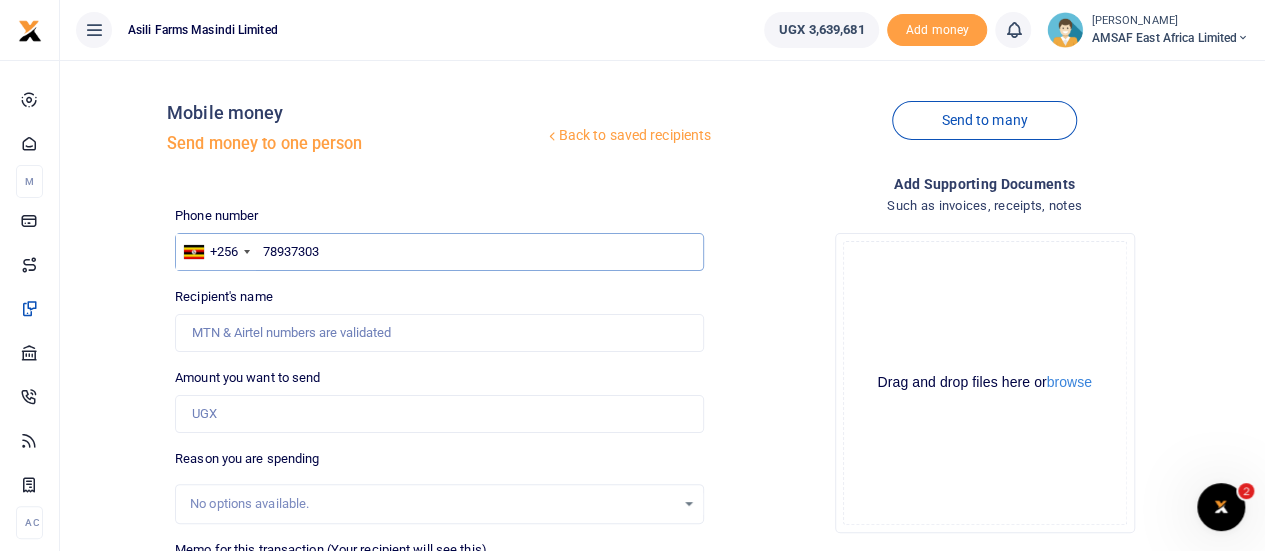 type on "789373033" 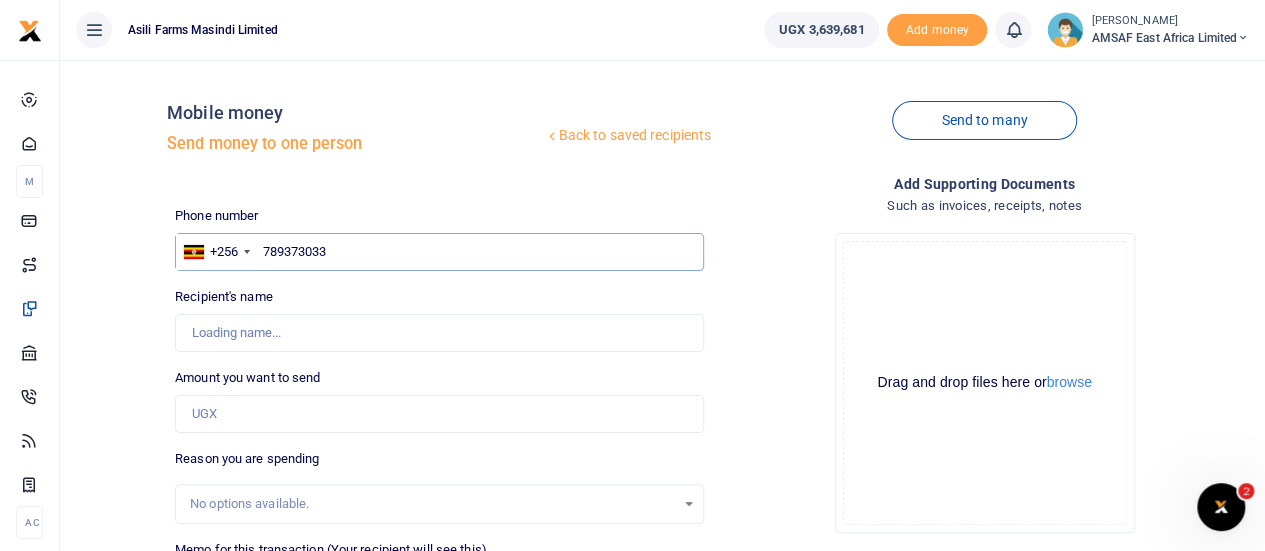 type on "Patrick Katungi" 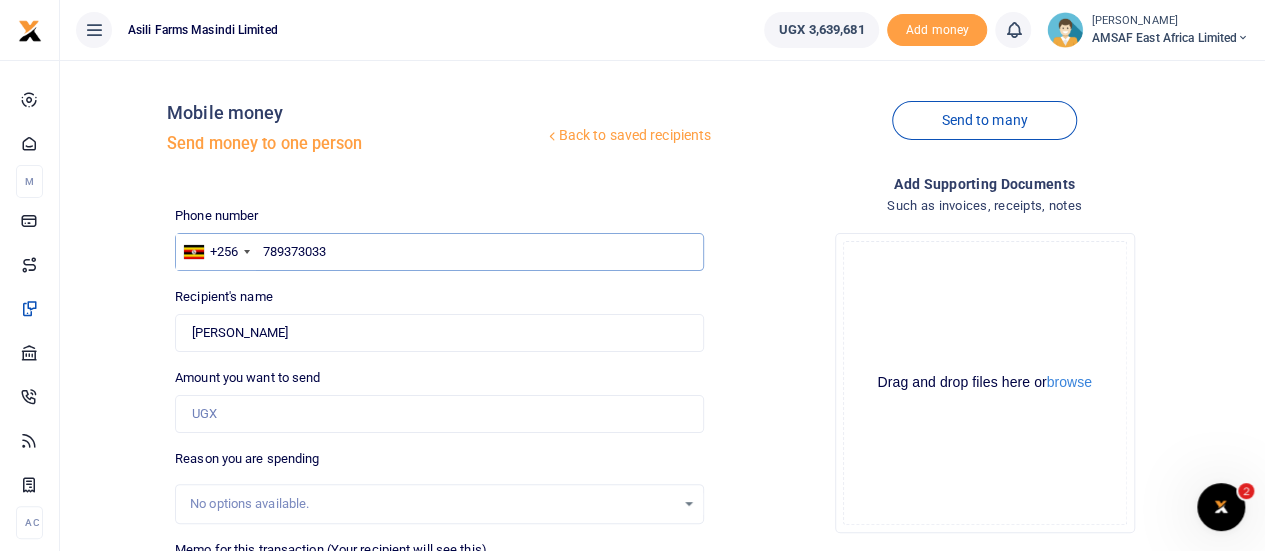 type on "789373033" 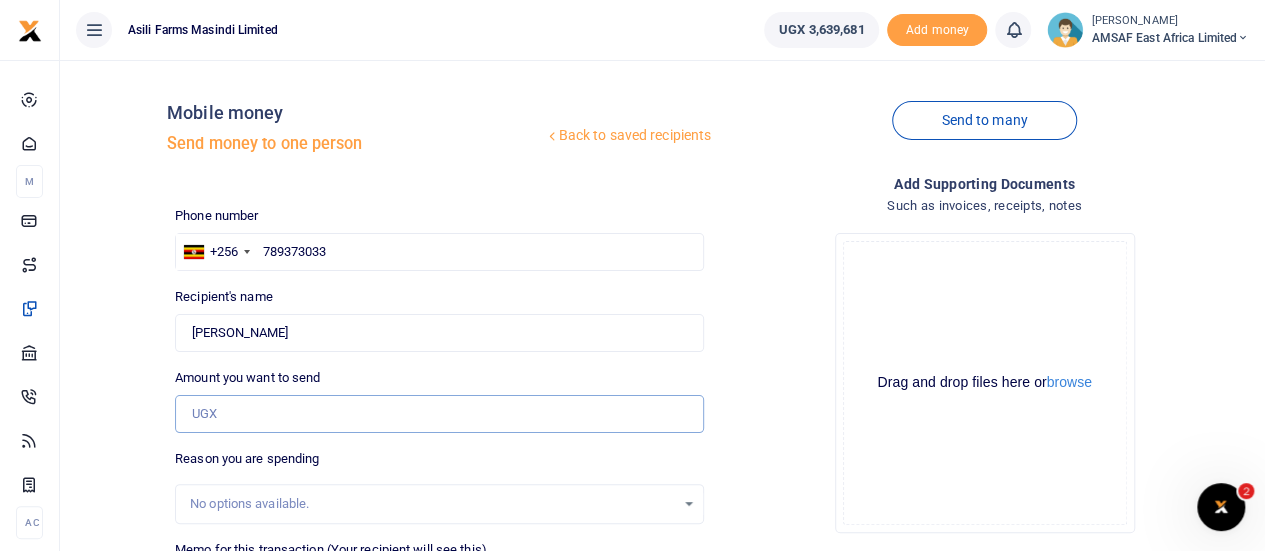 click on "Amount you want to send" at bounding box center [439, 414] 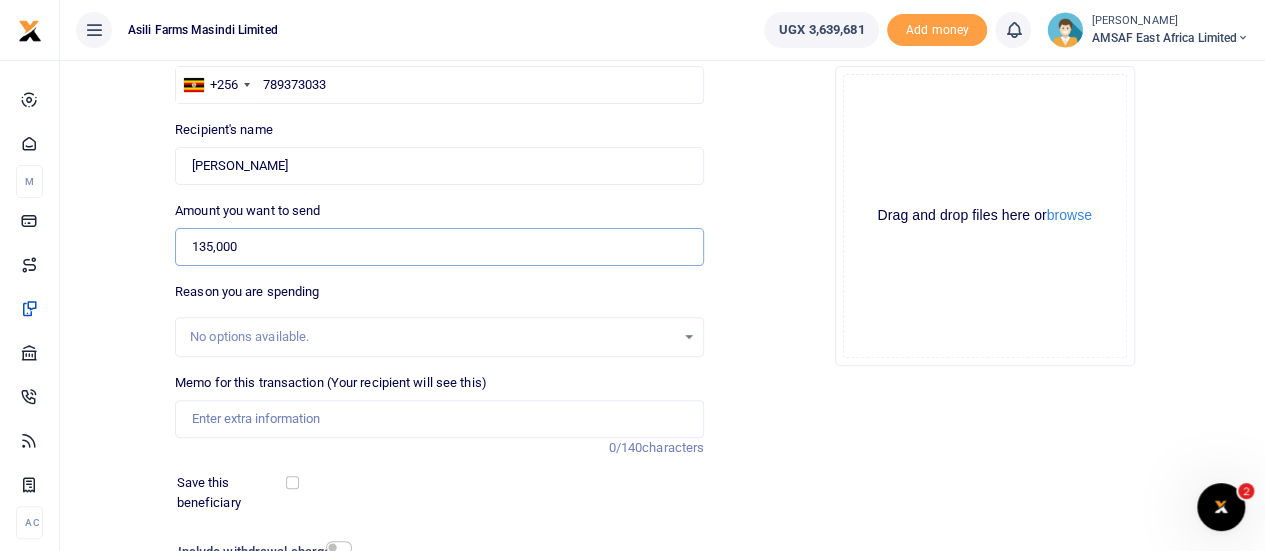 scroll, scrollTop: 200, scrollLeft: 0, axis: vertical 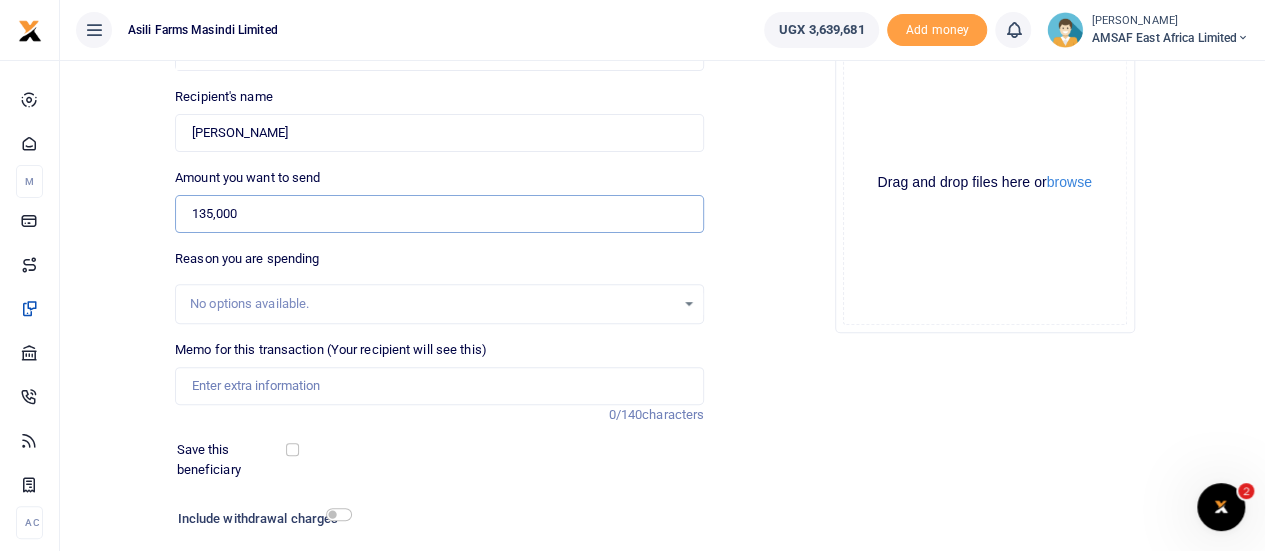 type on "135,000" 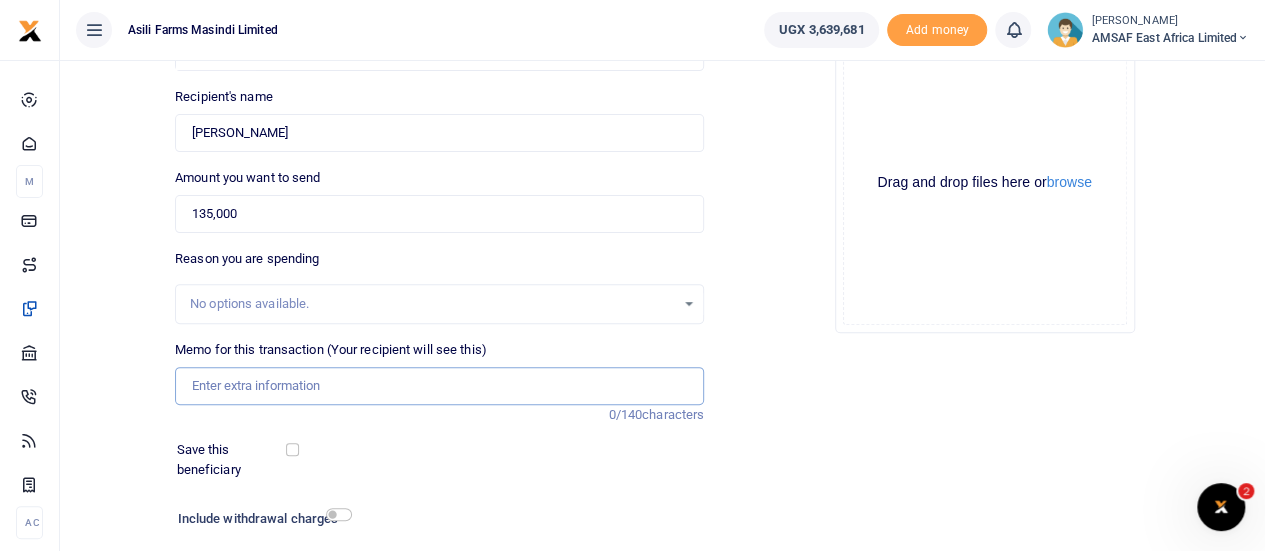 click on "Memo for this transaction (Your recipient will see this)" at bounding box center (439, 386) 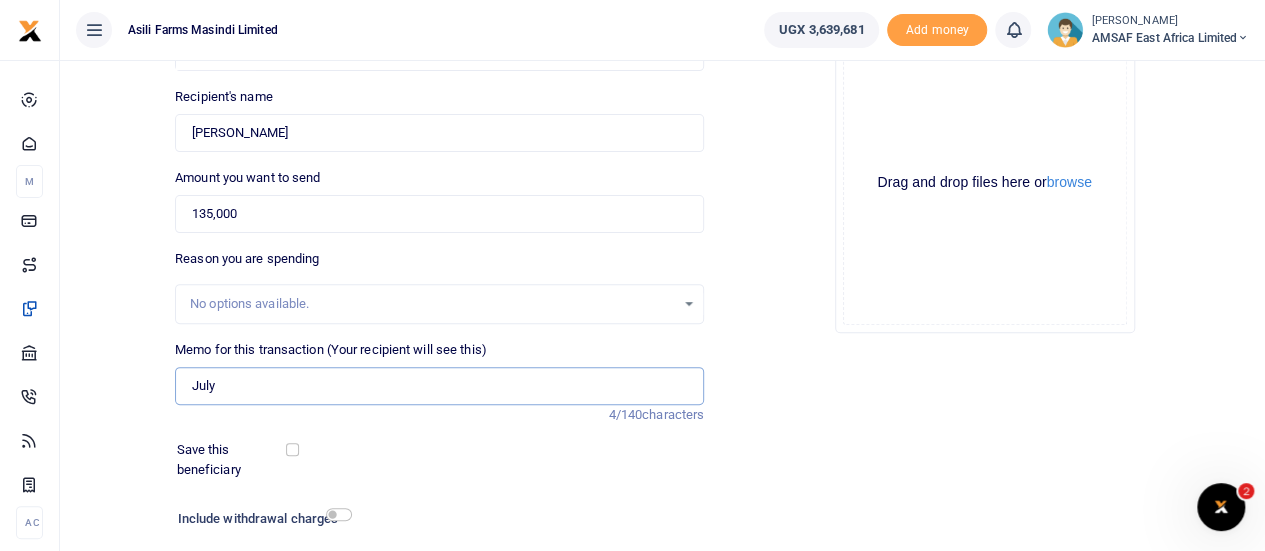 type on "July lunch allowance" 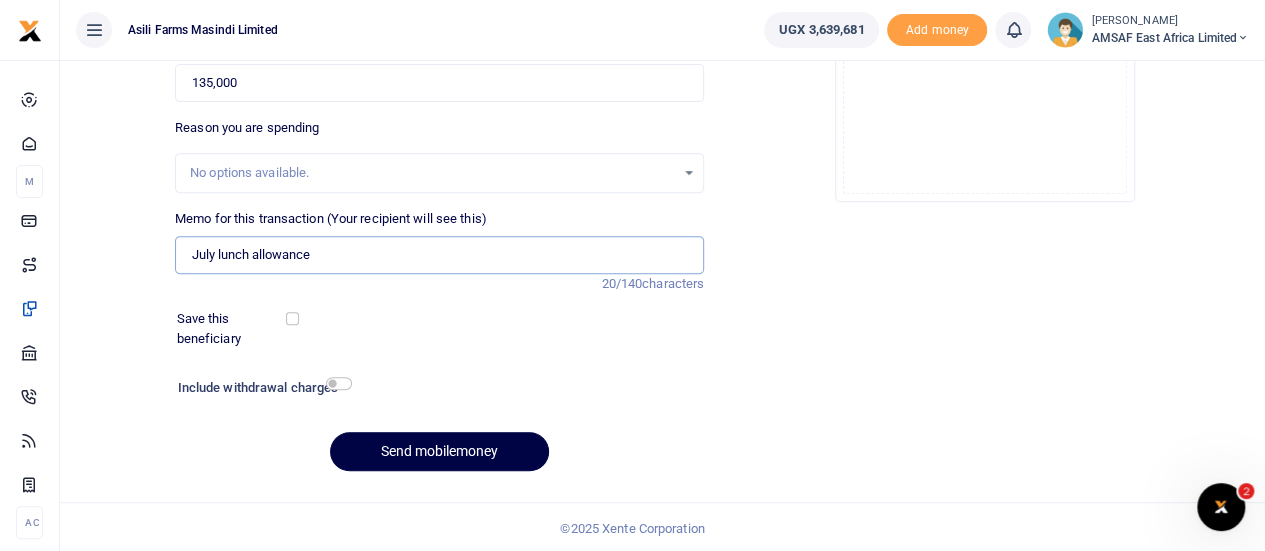 scroll, scrollTop: 332, scrollLeft: 0, axis: vertical 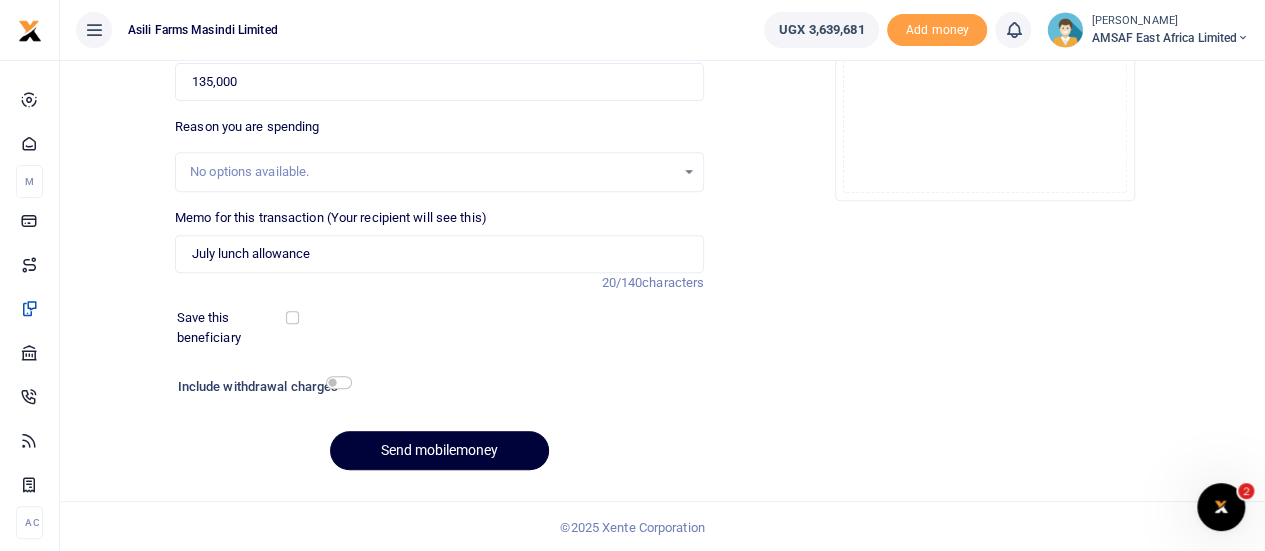 click on "Send mobilemoney" at bounding box center [439, 450] 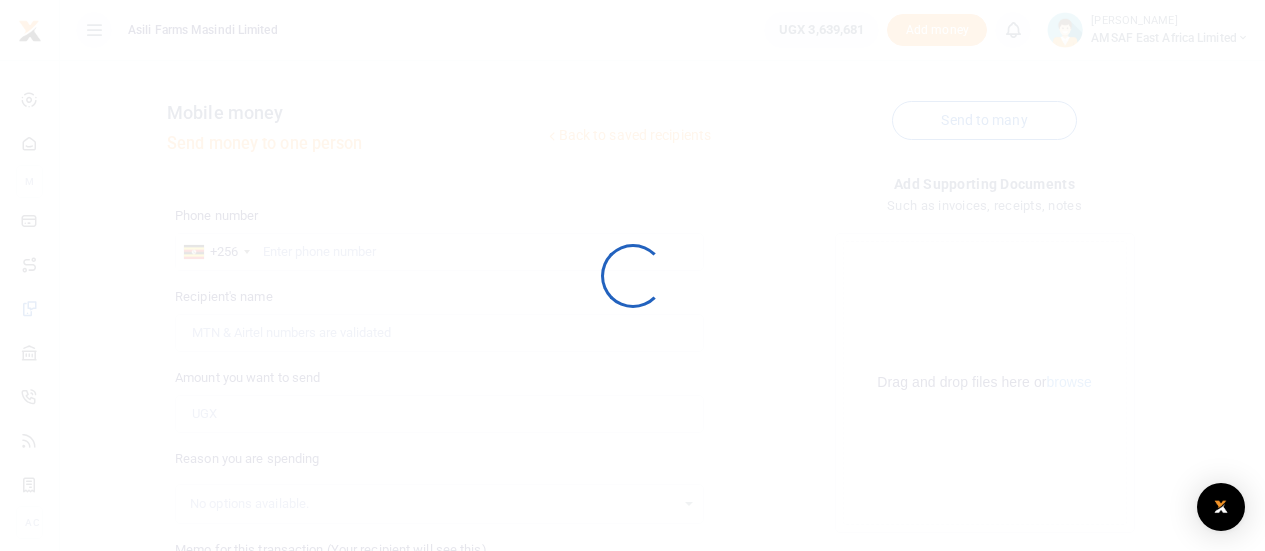 scroll, scrollTop: 332, scrollLeft: 0, axis: vertical 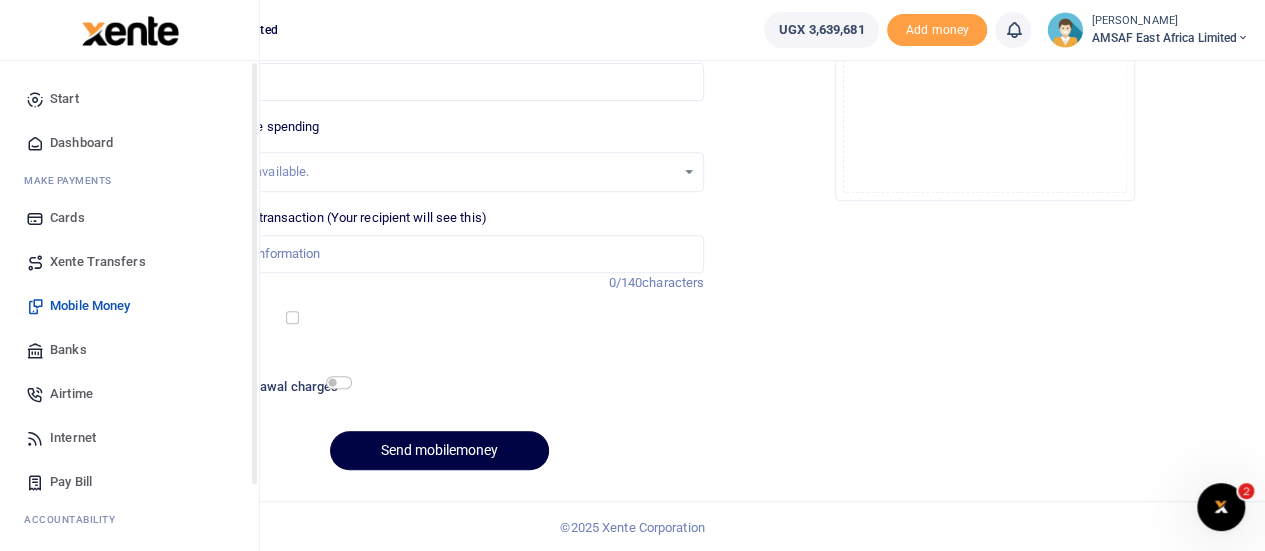 click on "Start" at bounding box center (64, 99) 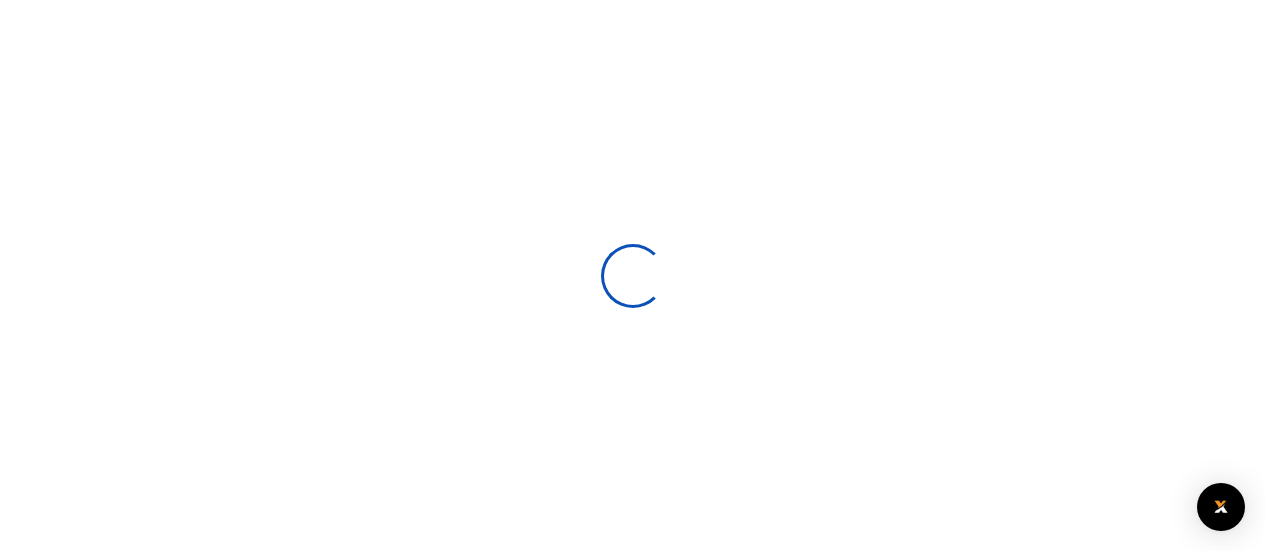 scroll, scrollTop: 0, scrollLeft: 0, axis: both 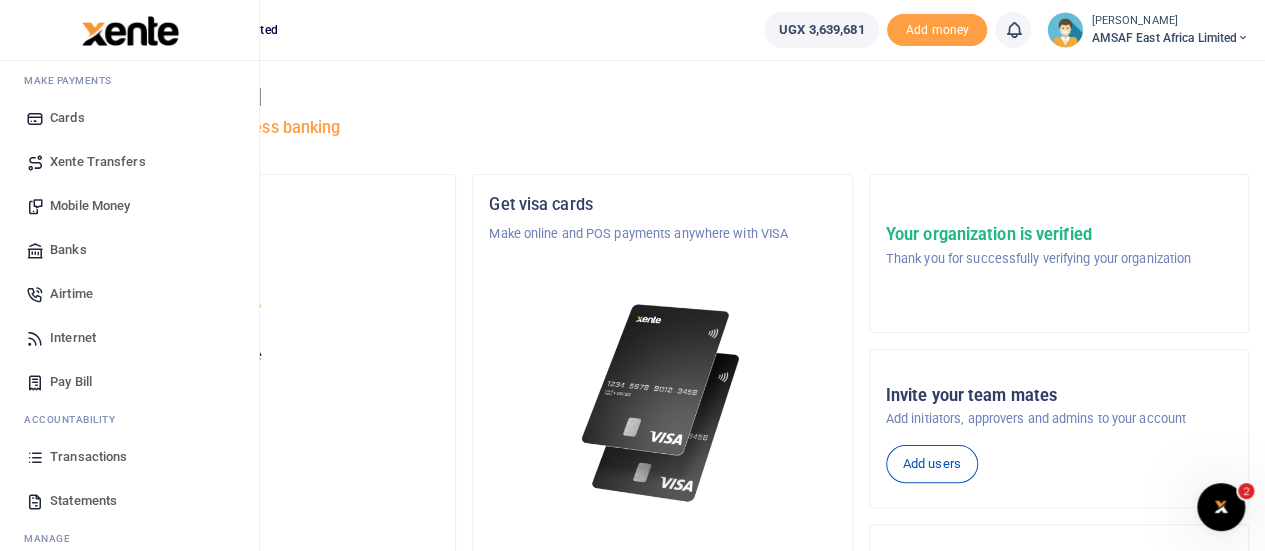 click on "Transactions" at bounding box center [88, 457] 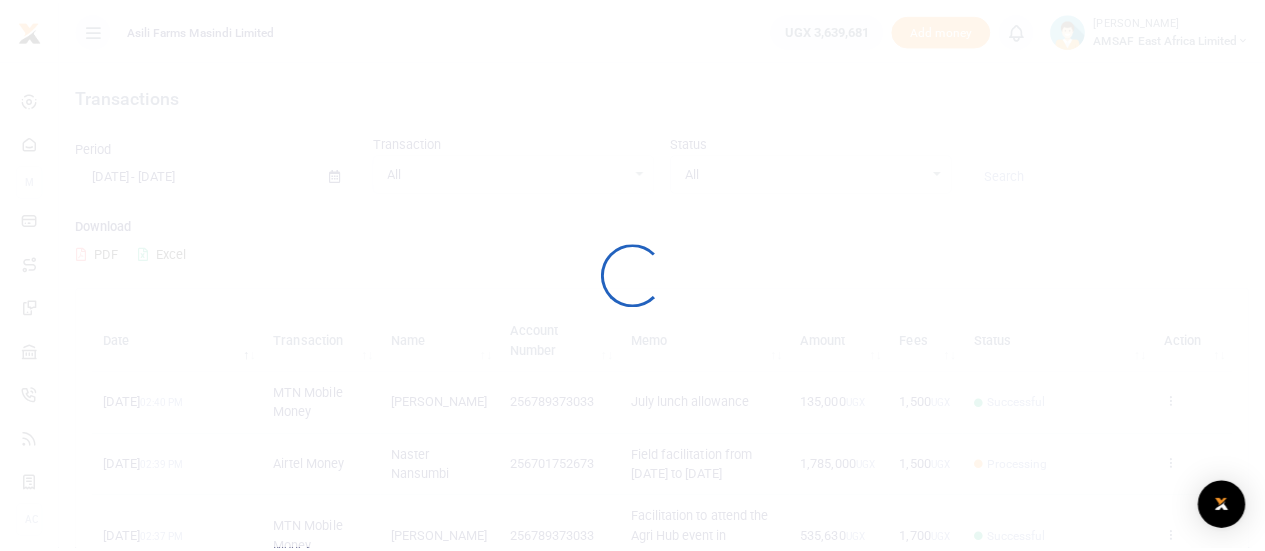 scroll, scrollTop: 0, scrollLeft: 0, axis: both 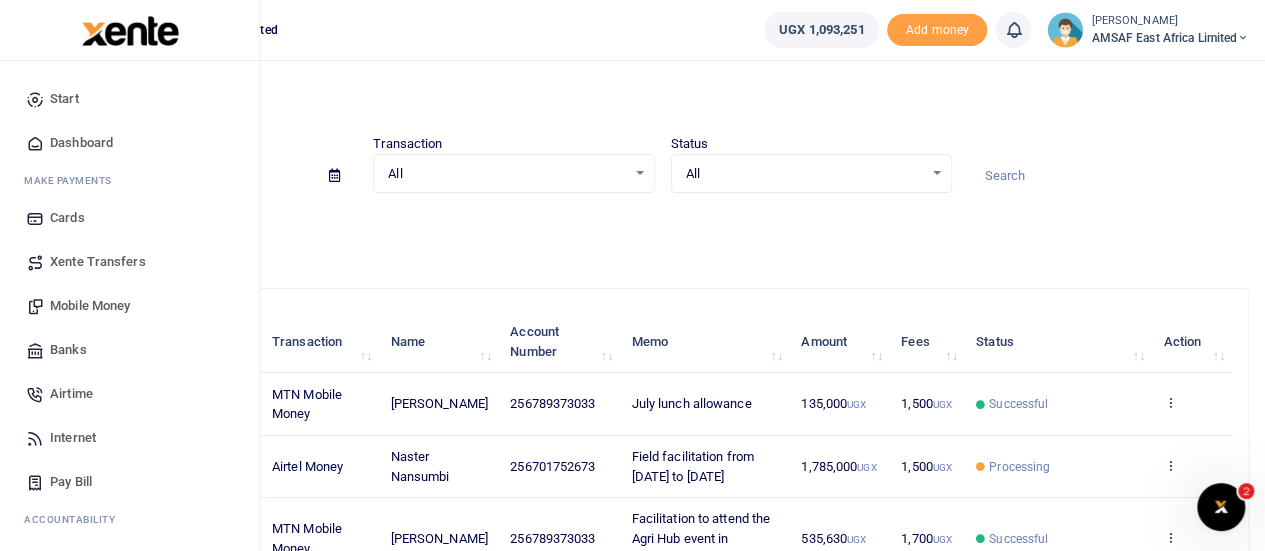 click on "Start" at bounding box center (64, 99) 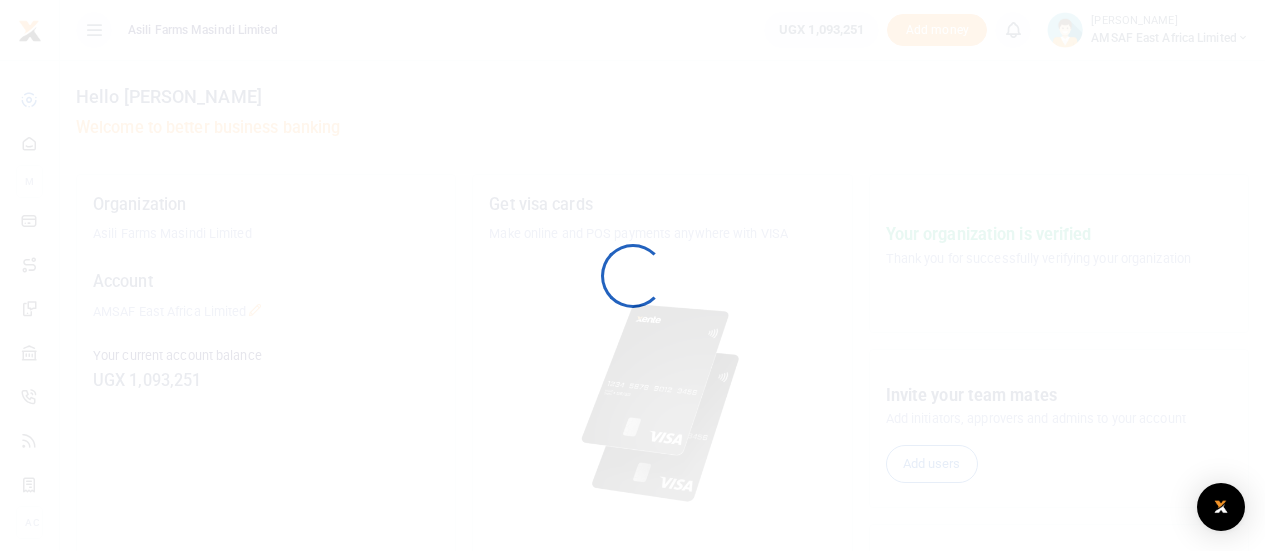 scroll, scrollTop: 0, scrollLeft: 0, axis: both 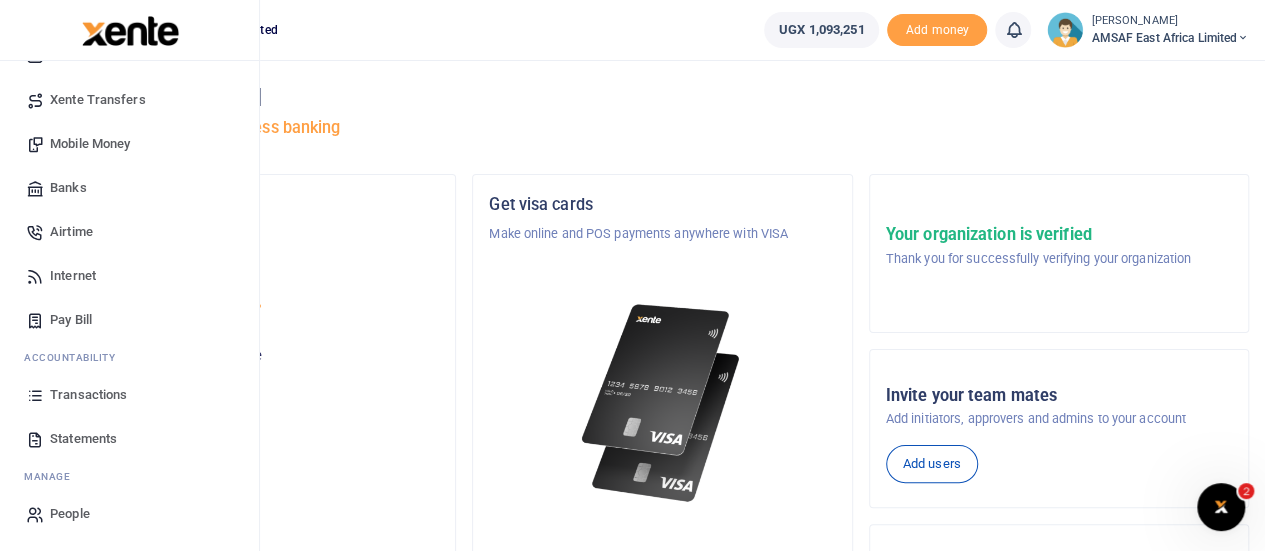 click on "Transactions" at bounding box center [88, 395] 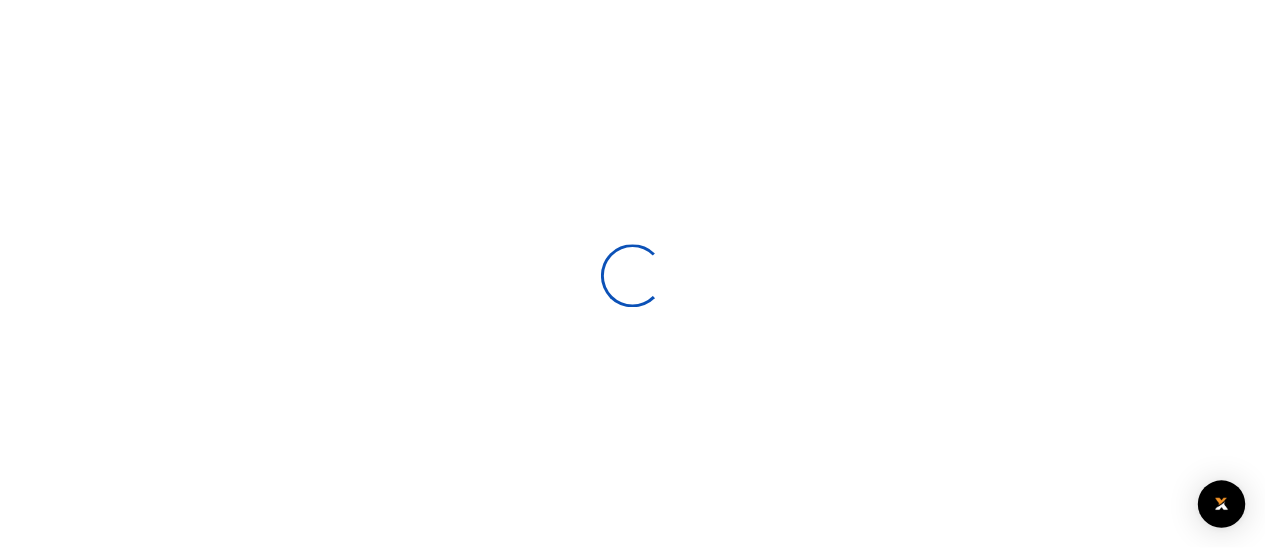scroll, scrollTop: 0, scrollLeft: 0, axis: both 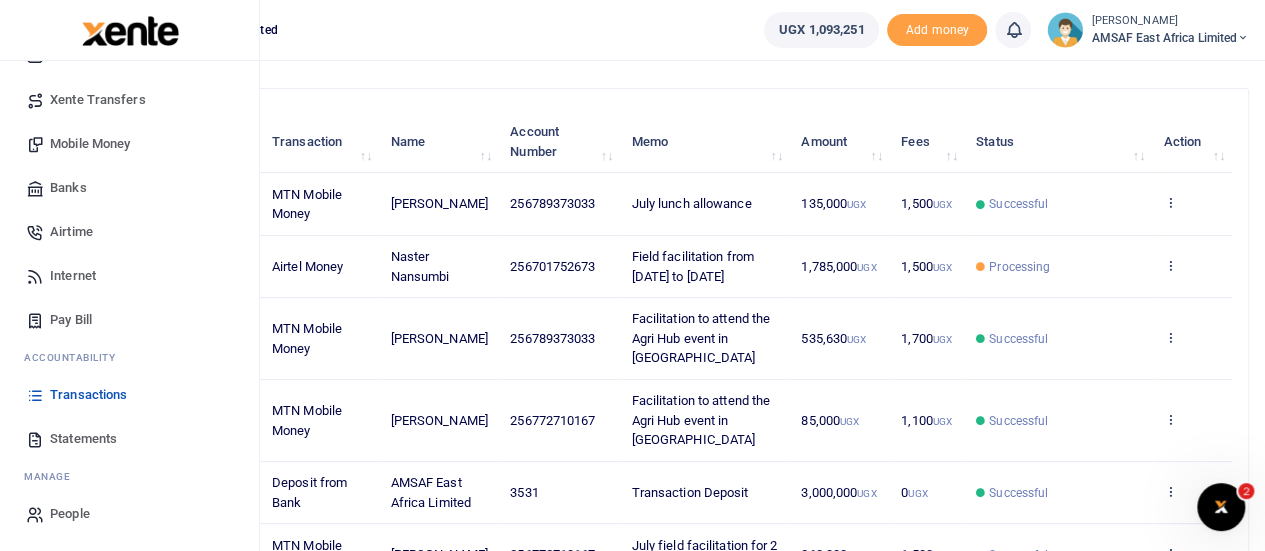 click on "Transactions" at bounding box center [88, 395] 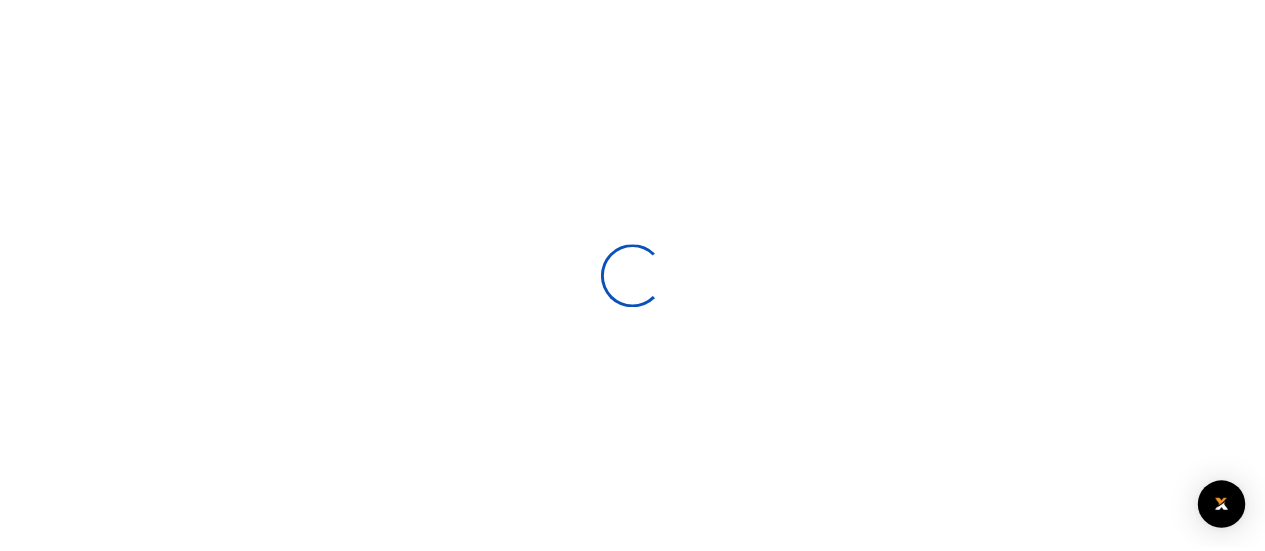 scroll, scrollTop: 0, scrollLeft: 0, axis: both 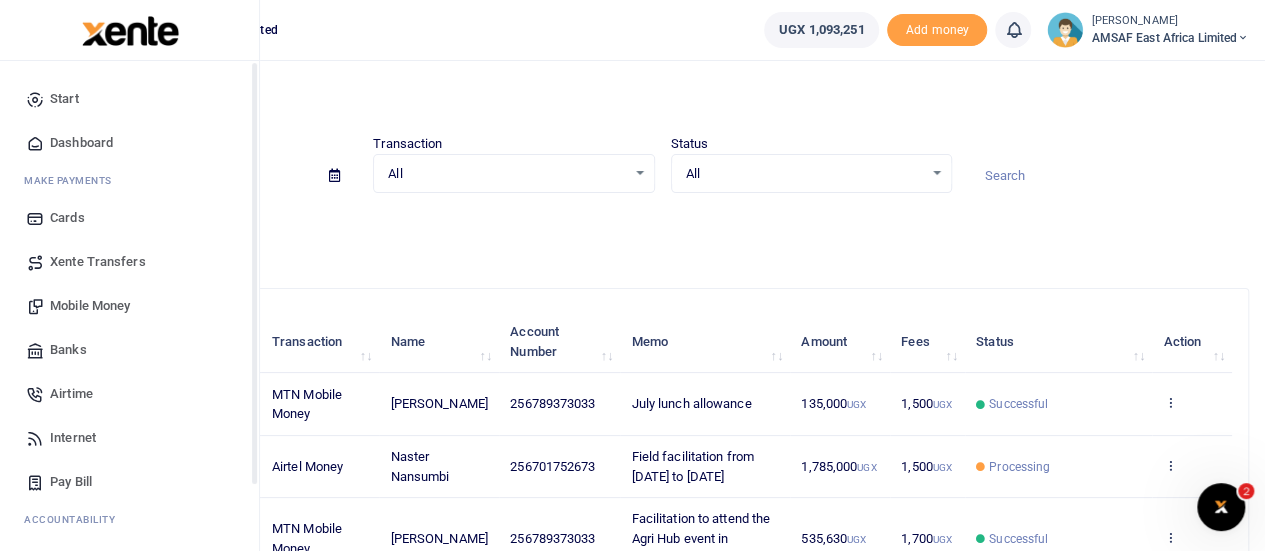 click on "Start" at bounding box center [64, 99] 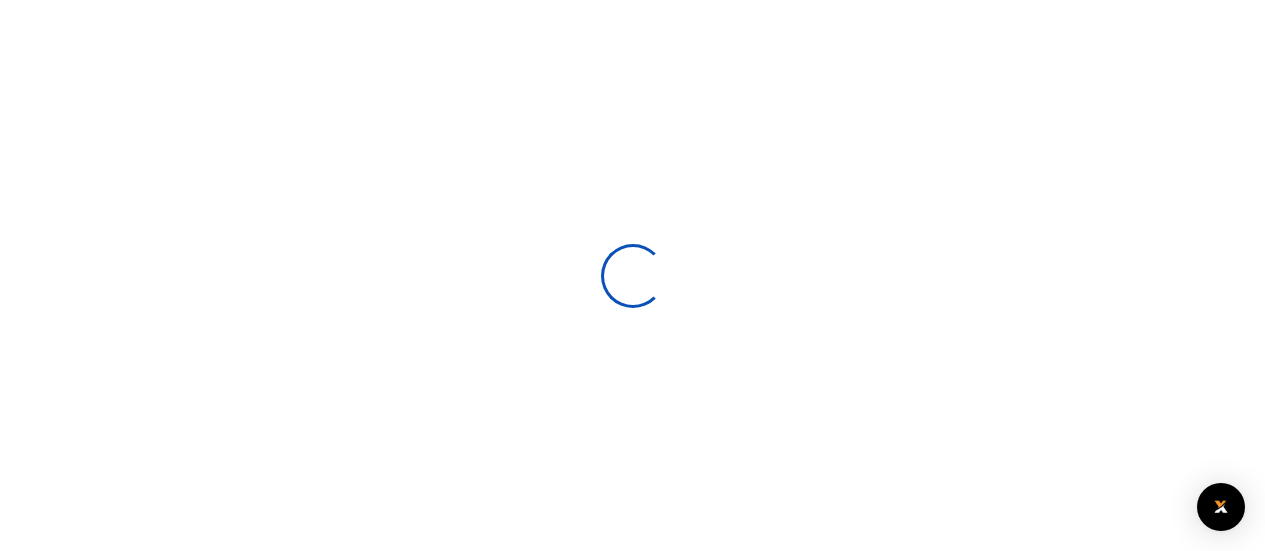 scroll, scrollTop: 0, scrollLeft: 0, axis: both 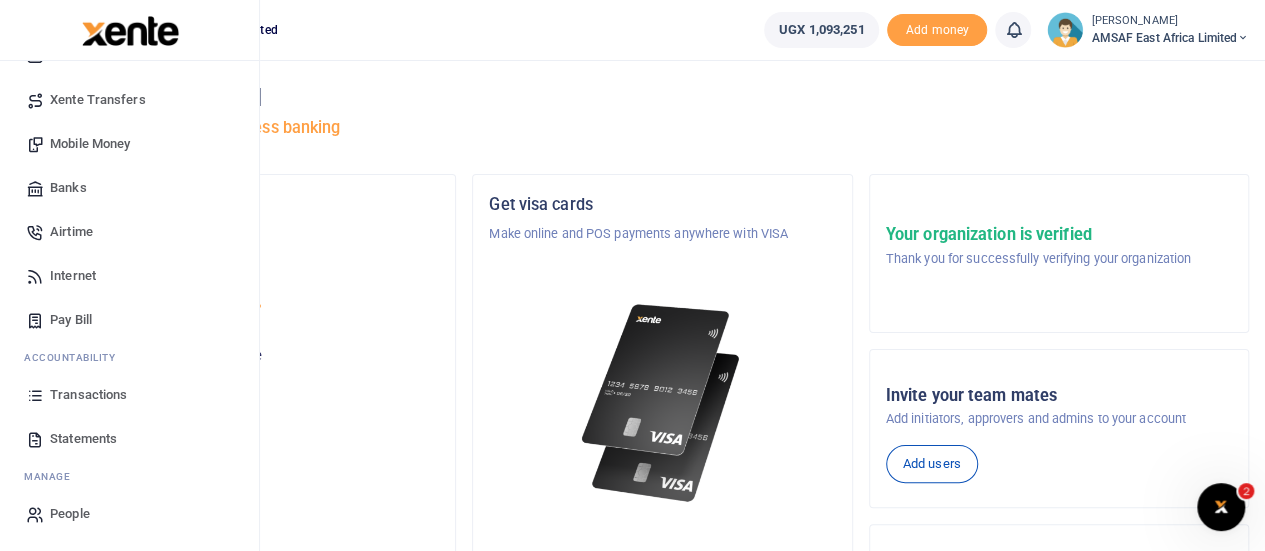click on "Transactions" at bounding box center (88, 395) 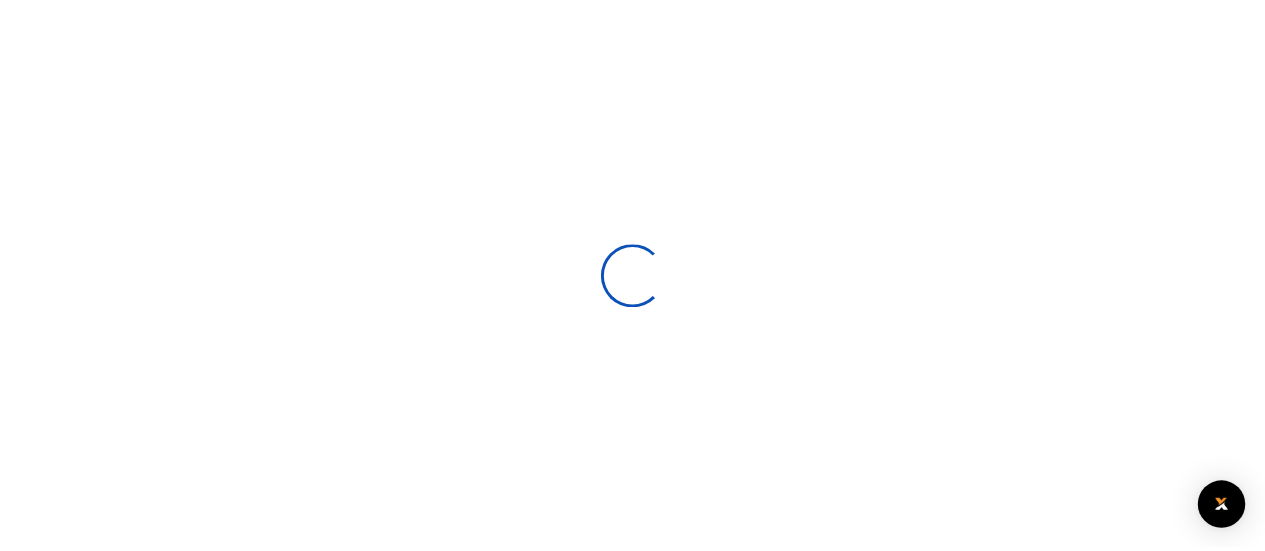 scroll, scrollTop: 0, scrollLeft: 0, axis: both 